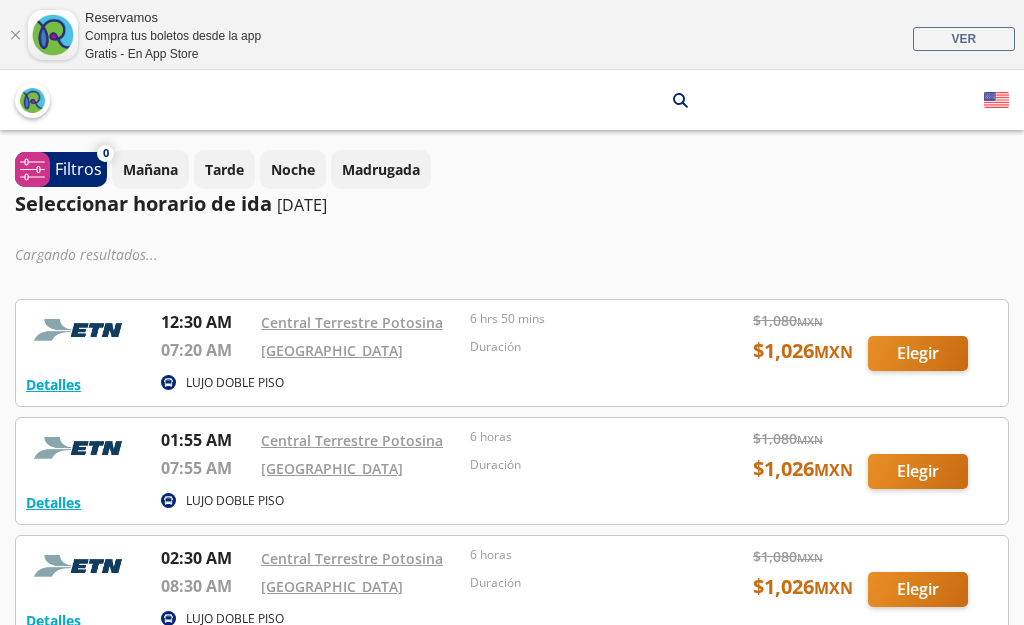 scroll, scrollTop: 0, scrollLeft: 0, axis: both 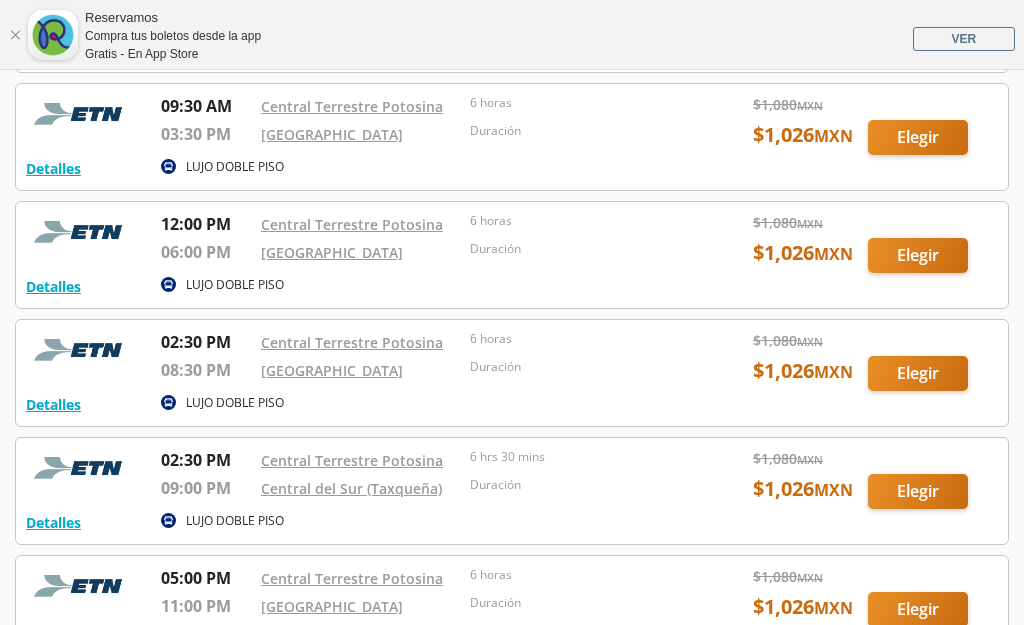 click at bounding box center [512, 255] 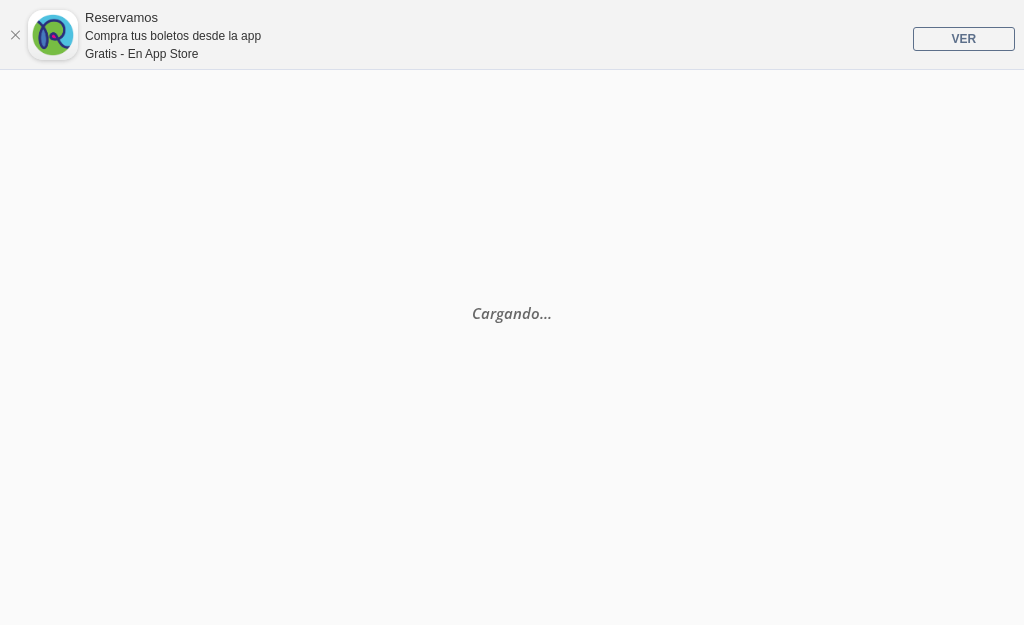 scroll, scrollTop: 0, scrollLeft: 0, axis: both 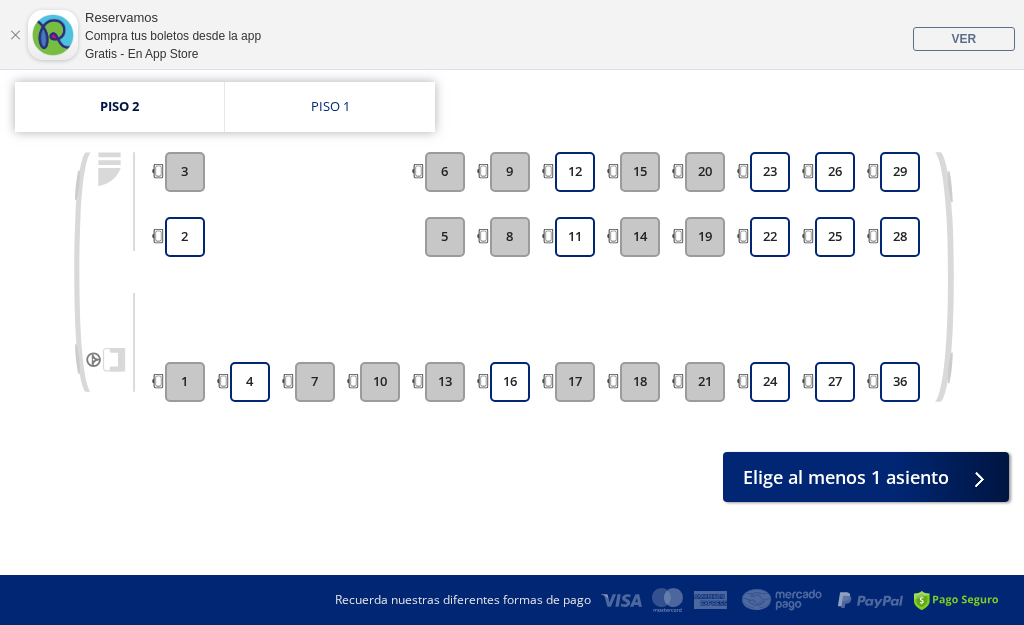 click on "Piso 1" at bounding box center [330, 107] 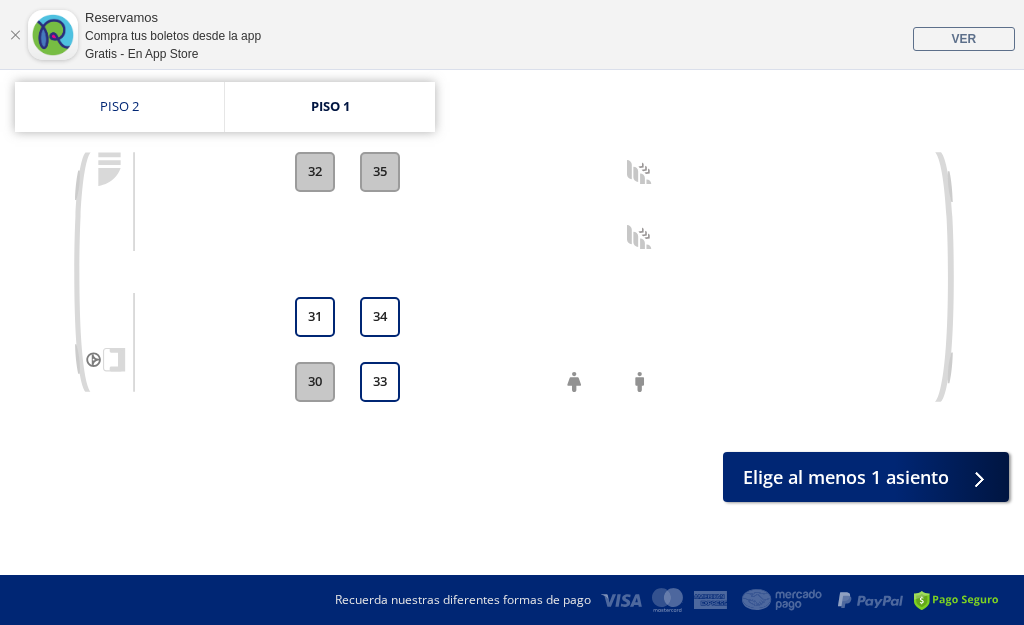 click on "Piso 2" at bounding box center [119, 107] 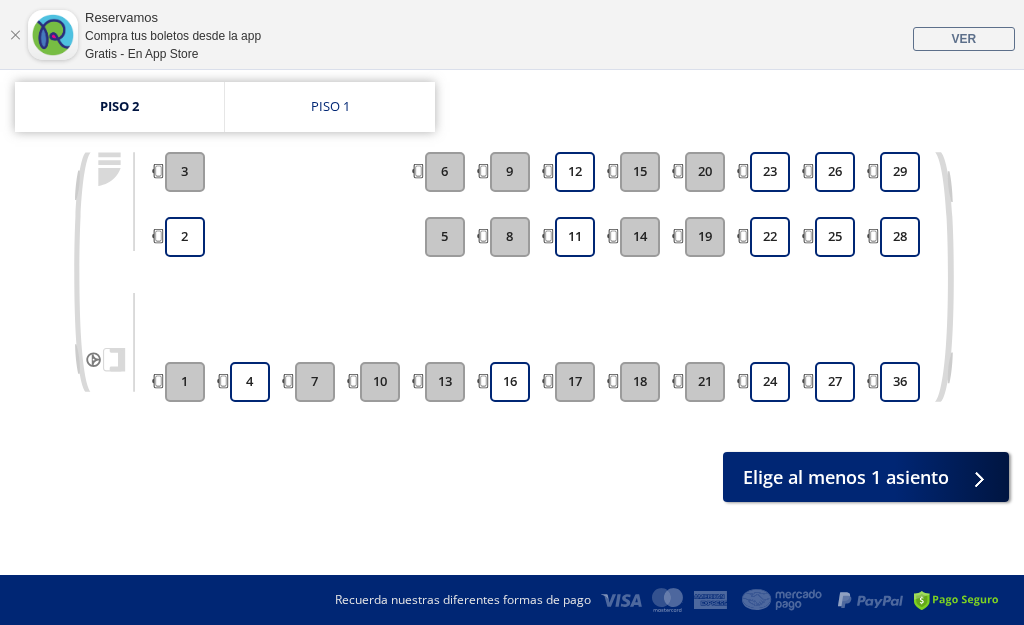 click on "22" at bounding box center [770, 237] 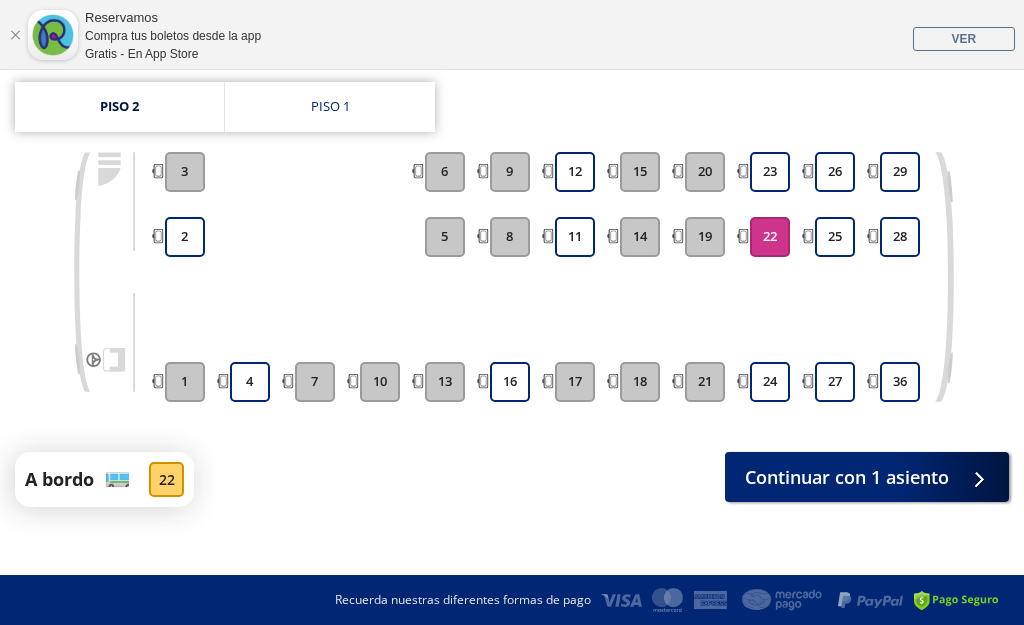click on "23" at bounding box center [770, 172] 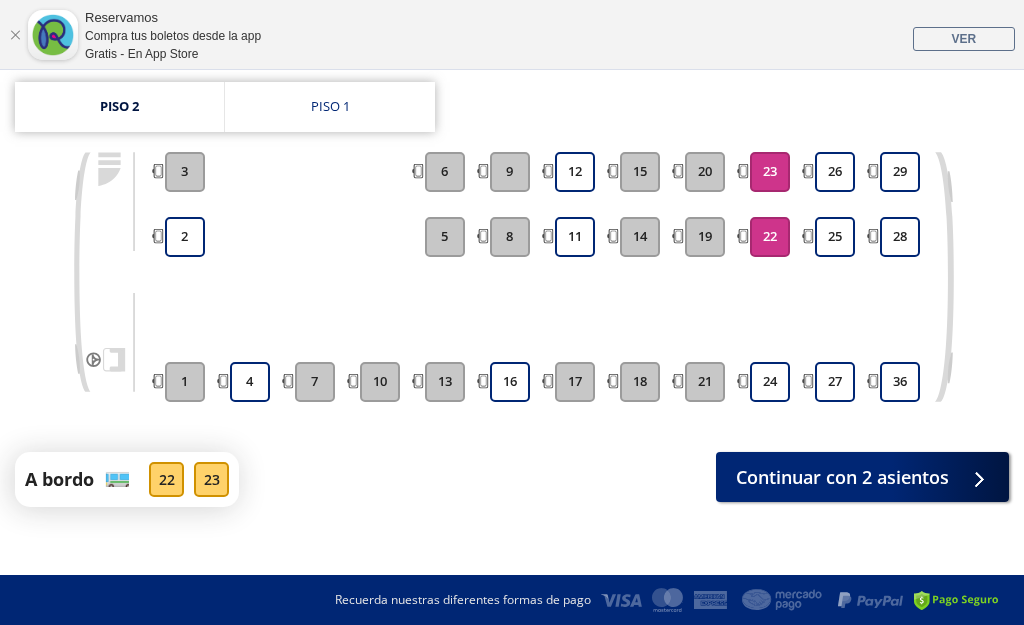 click on "24" at bounding box center [770, 382] 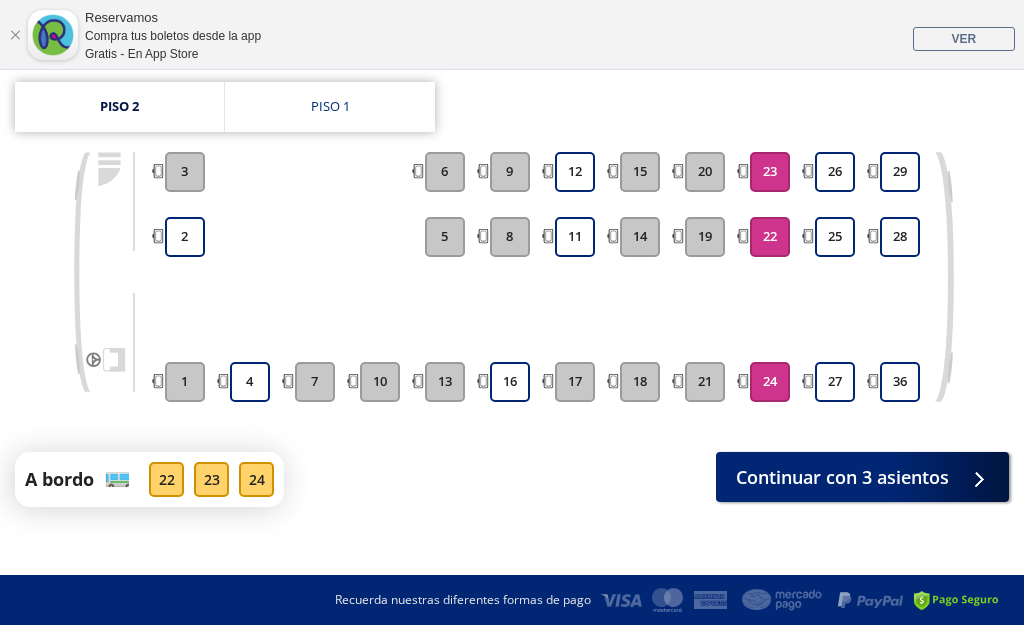 click on "Continuar con 3 asientos" at bounding box center [842, 477] 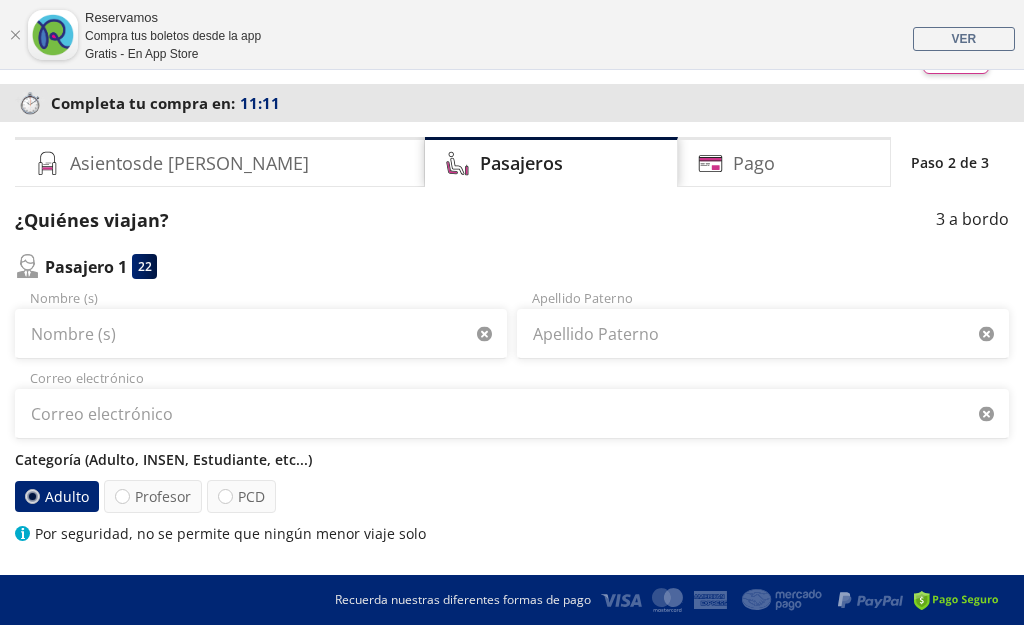 scroll, scrollTop: 94, scrollLeft: 0, axis: vertical 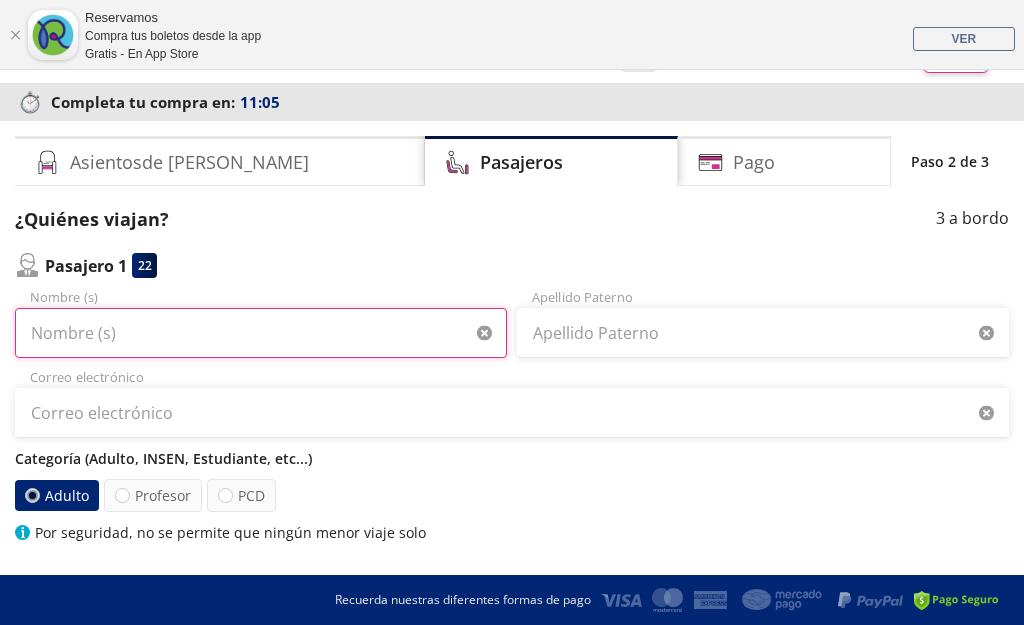 click on "Nombre (s)" at bounding box center [261, 333] 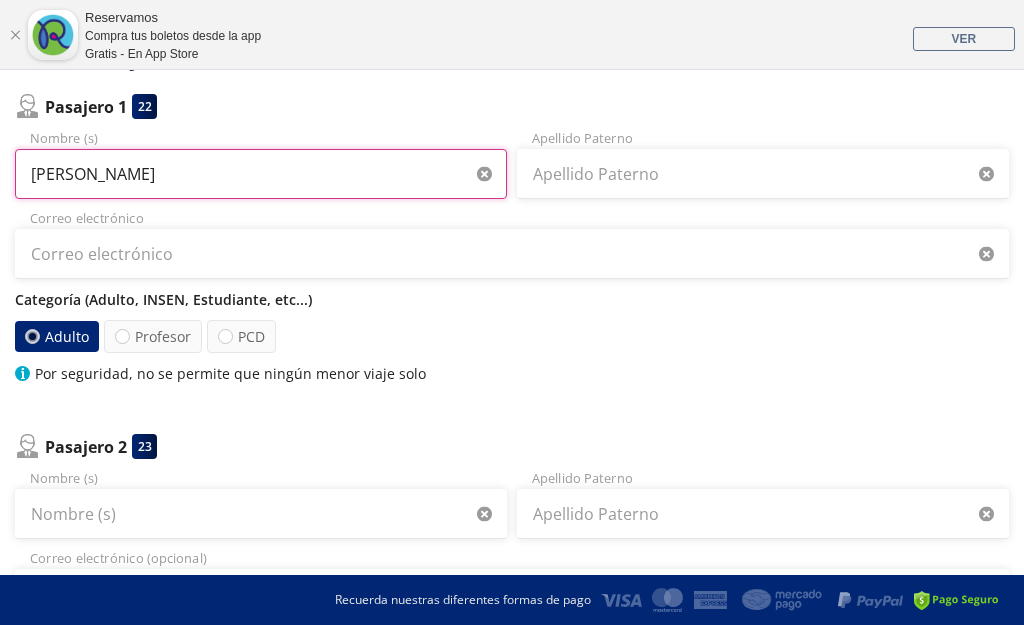 scroll, scrollTop: 257, scrollLeft: 0, axis: vertical 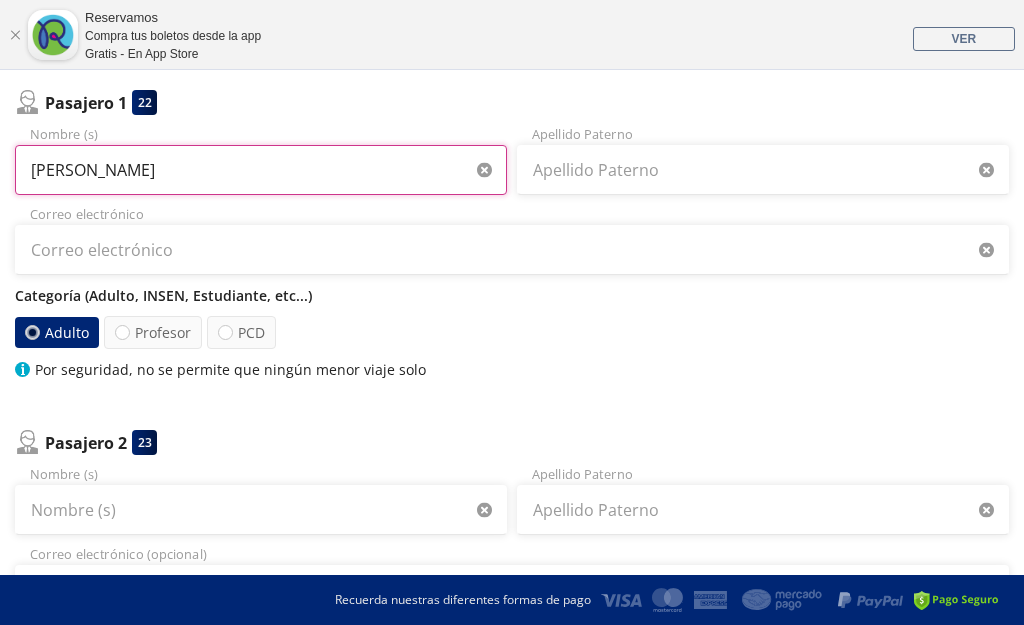 type on "[PERSON_NAME]" 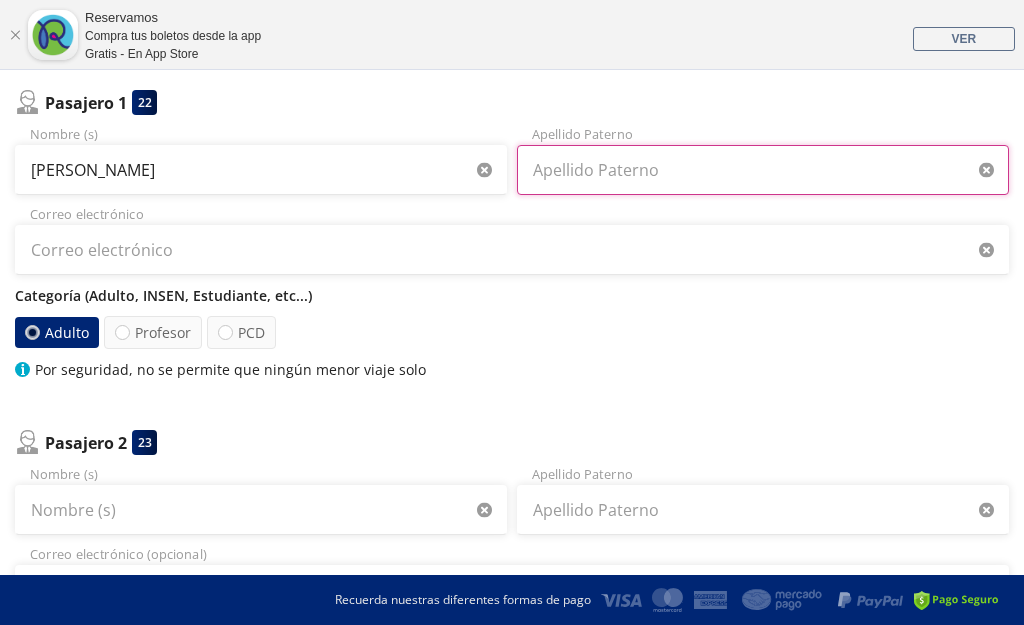click on "Apellido Paterno" at bounding box center (763, 170) 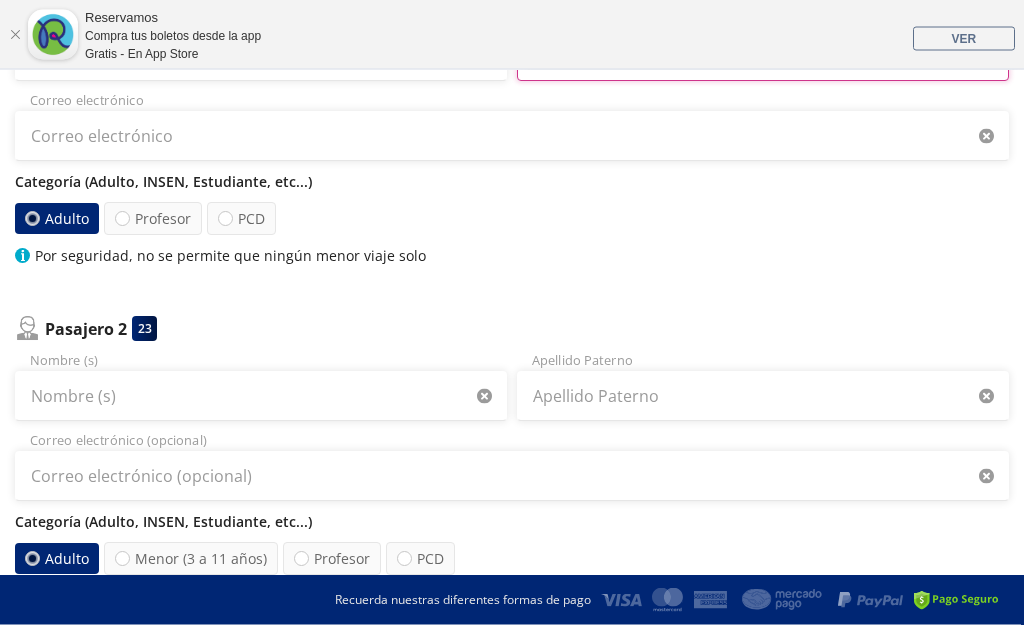 scroll, scrollTop: 376, scrollLeft: 0, axis: vertical 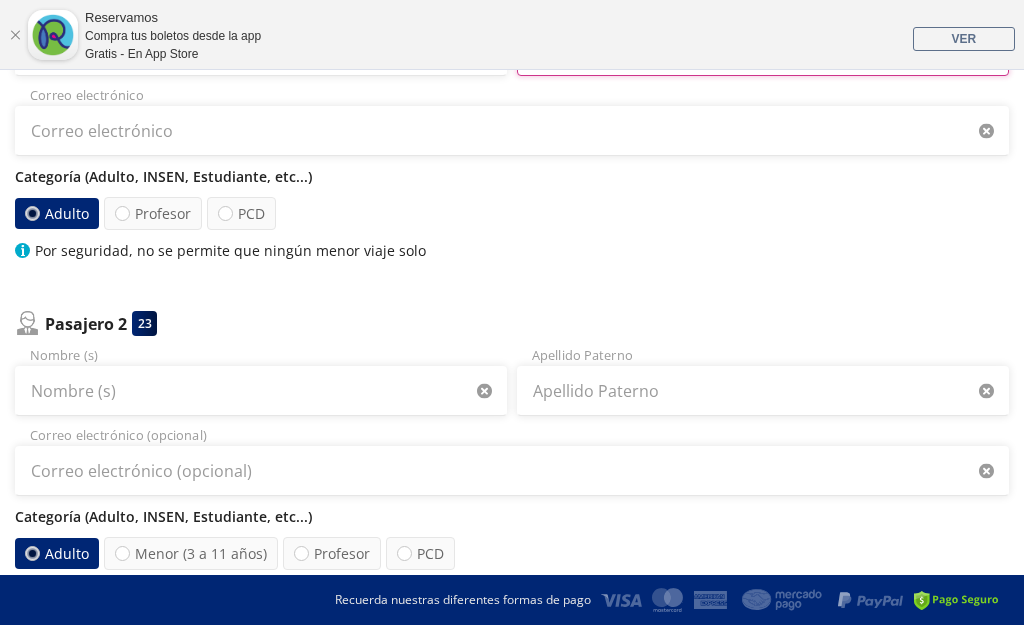 type on "[PERSON_NAME]" 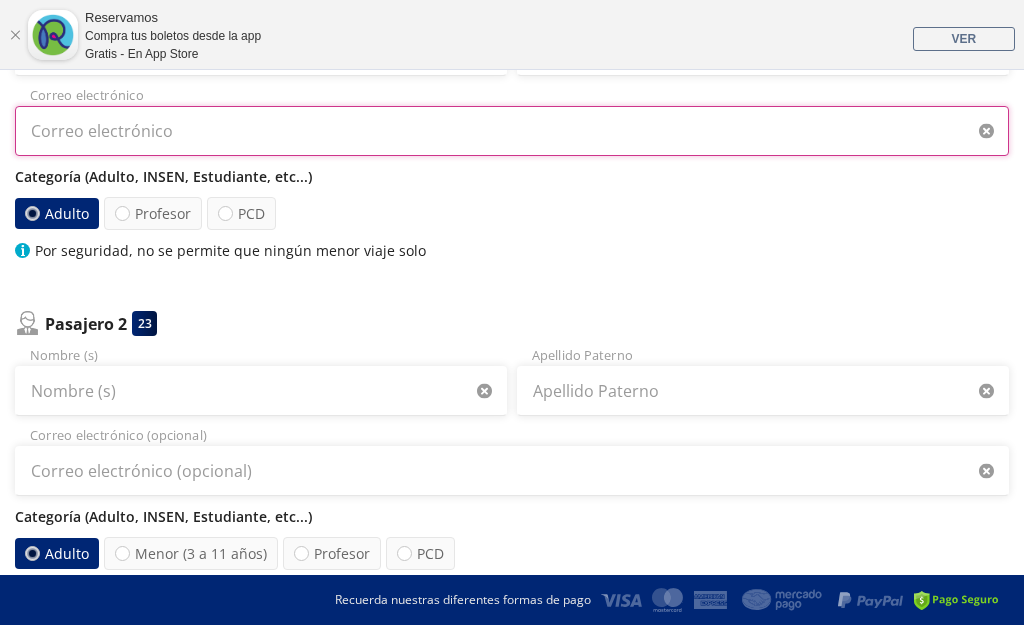 click on "Correo electrónico" at bounding box center (512, 131) 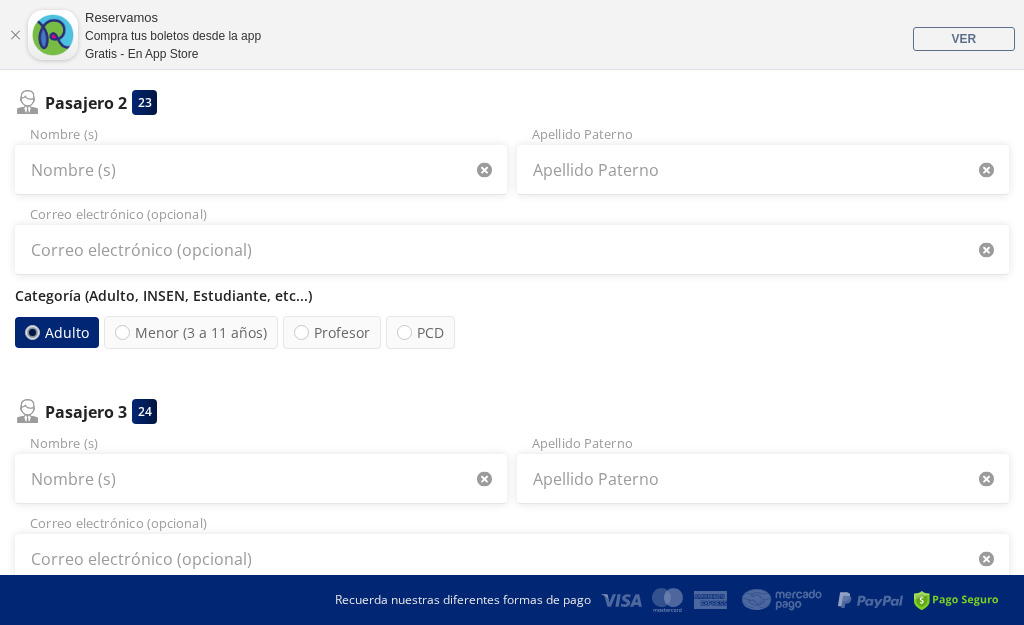 scroll, scrollTop: 598, scrollLeft: 0, axis: vertical 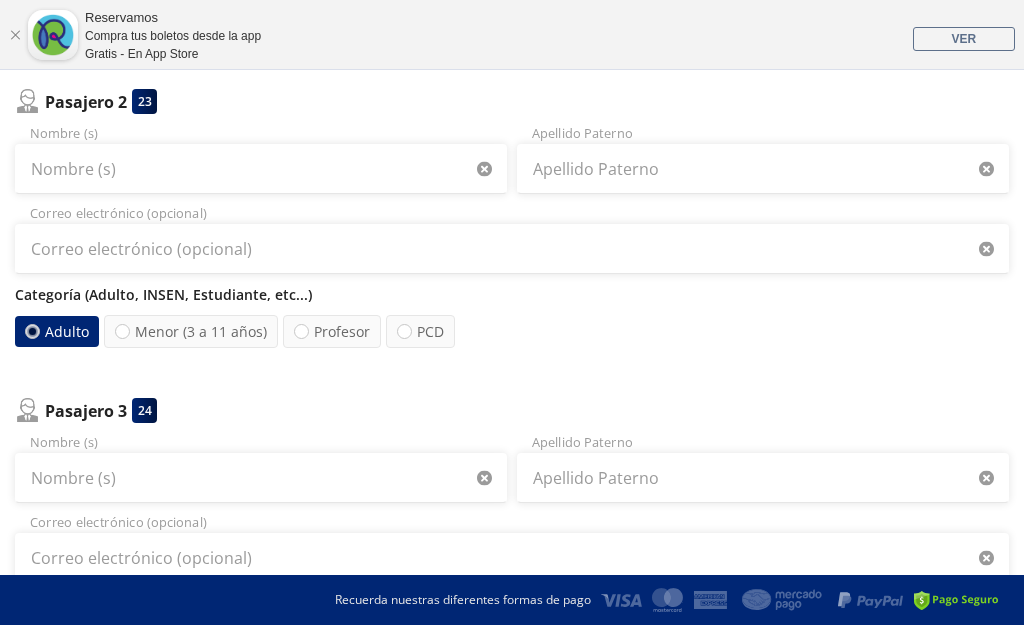 type on "[EMAIL_ADDRESS][DOMAIN_NAME]" 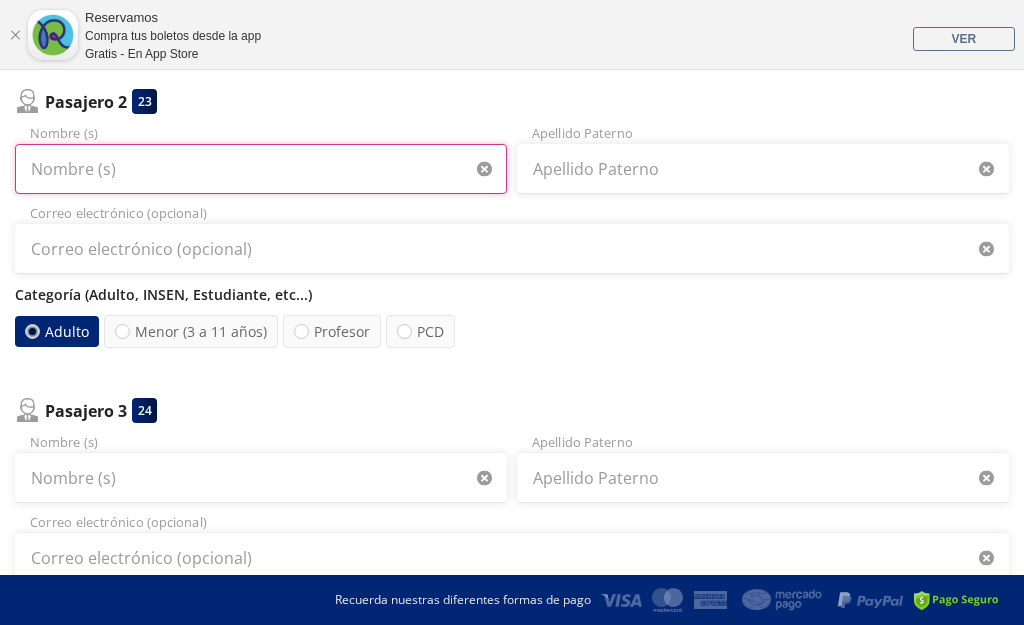 click on "Nombre (s)" at bounding box center [261, 169] 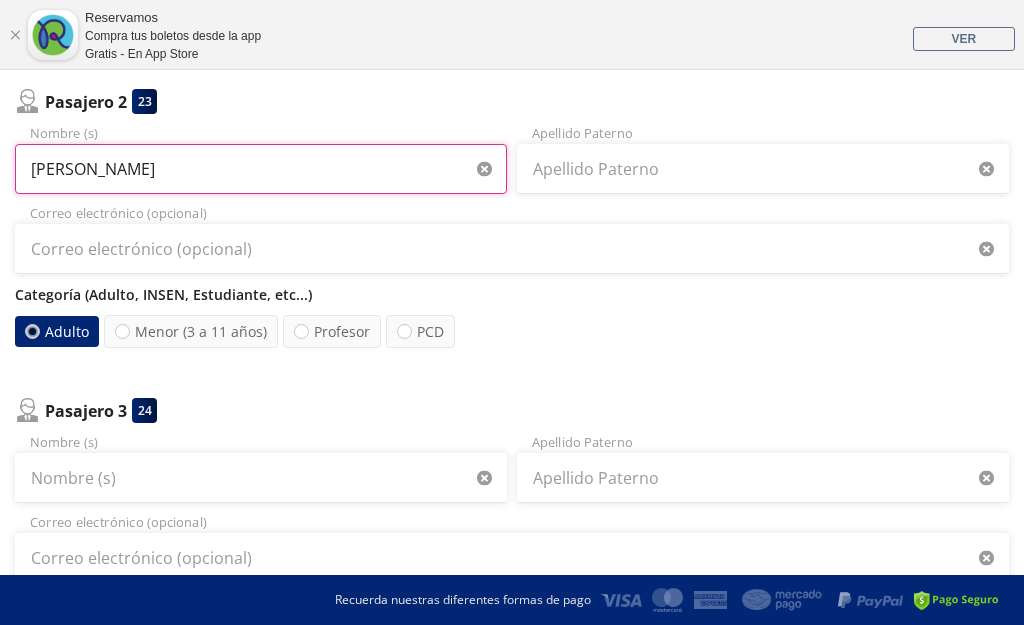 type on "[PERSON_NAME]" 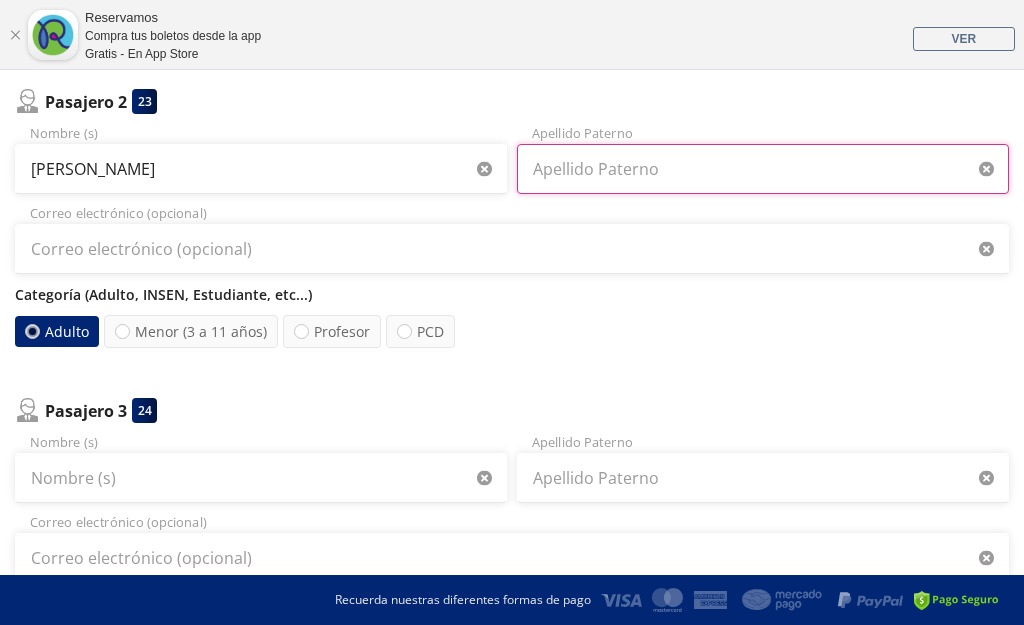 click on "Apellido Paterno" at bounding box center (763, 169) 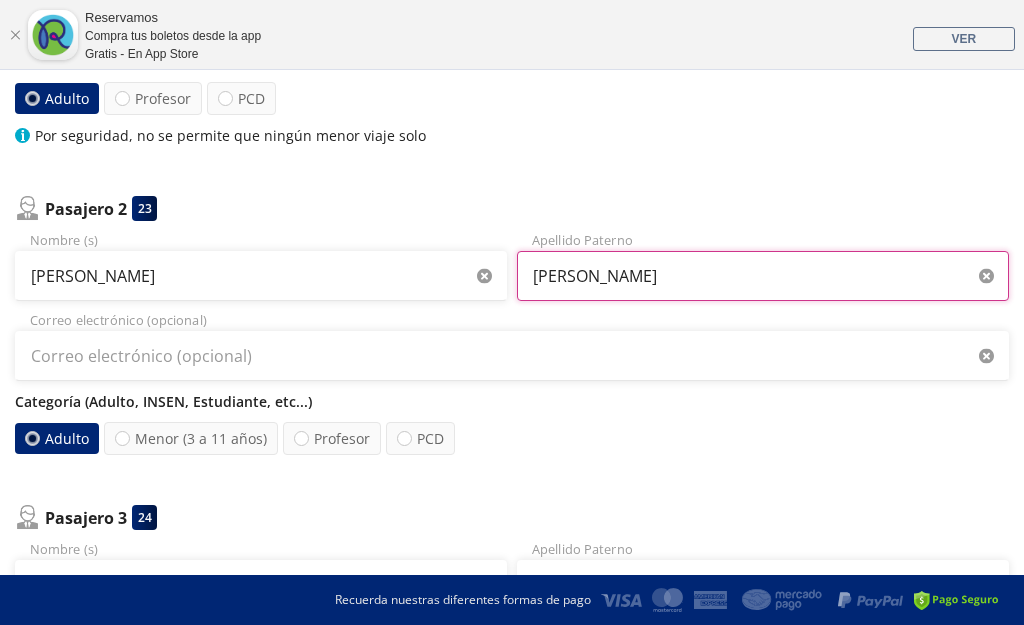 scroll, scrollTop: 484, scrollLeft: 0, axis: vertical 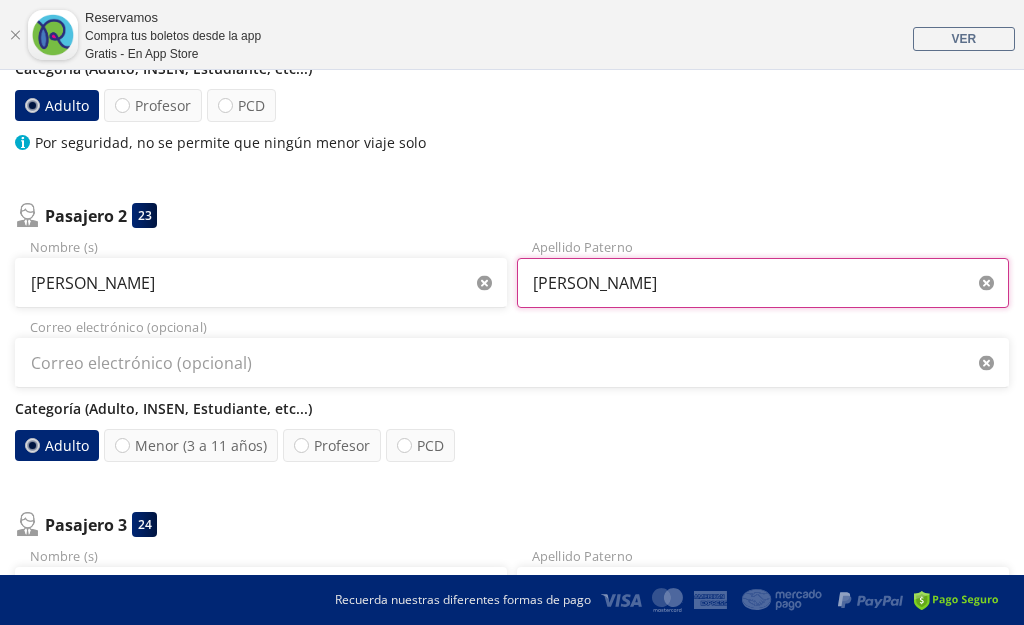 type on "[PERSON_NAME]" 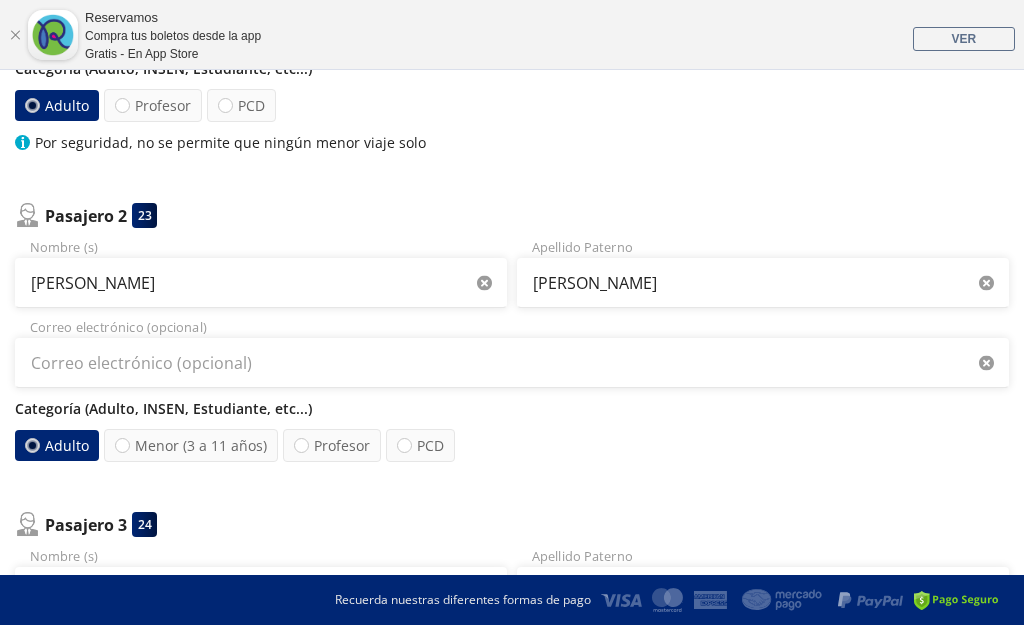 click at bounding box center [225, 105] 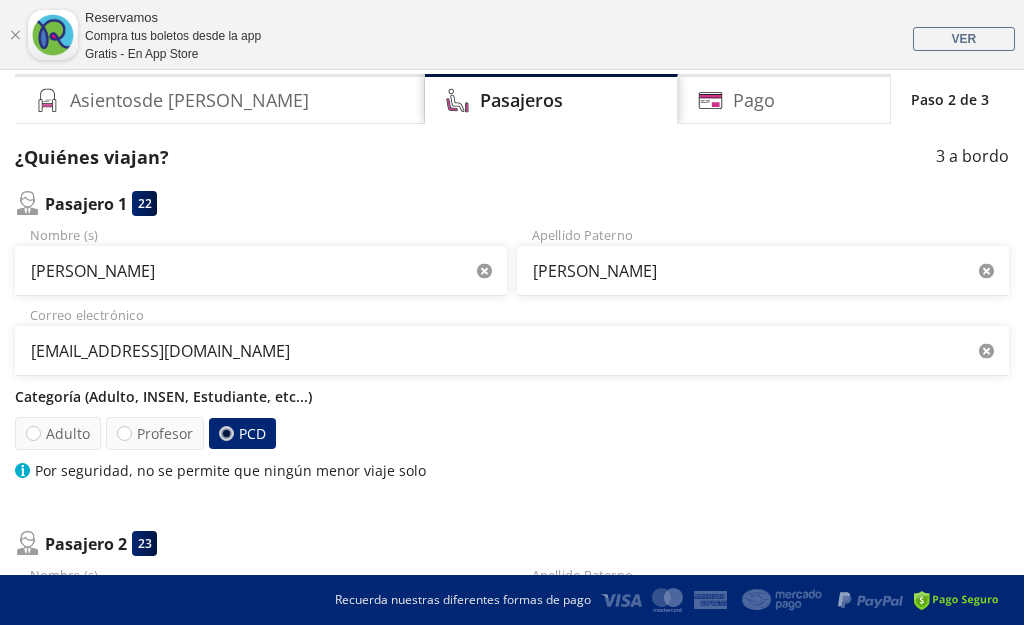 scroll, scrollTop: 122, scrollLeft: 0, axis: vertical 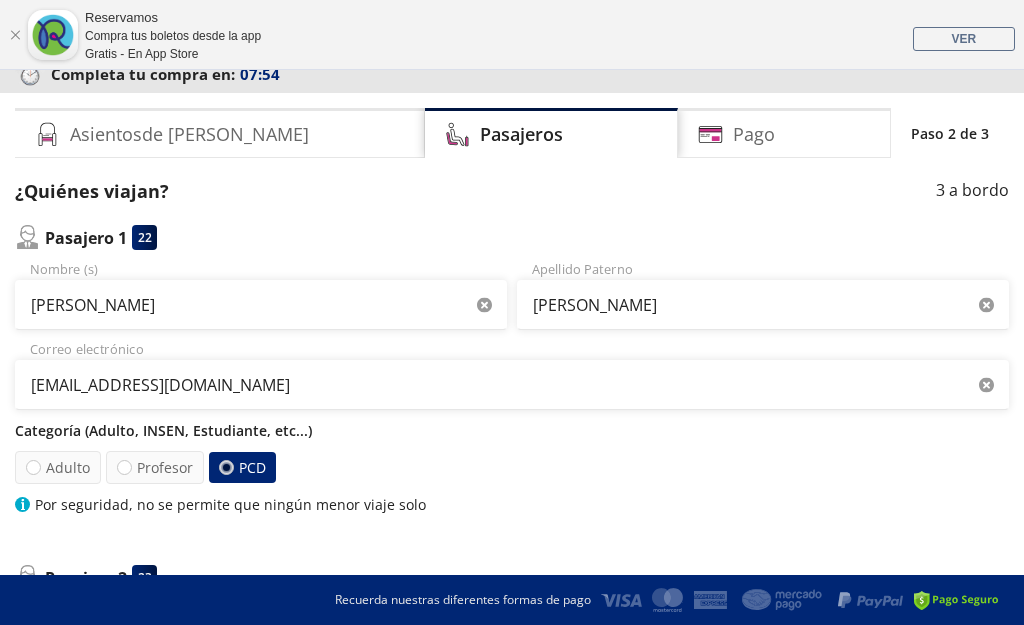 click at bounding box center (33, 467) 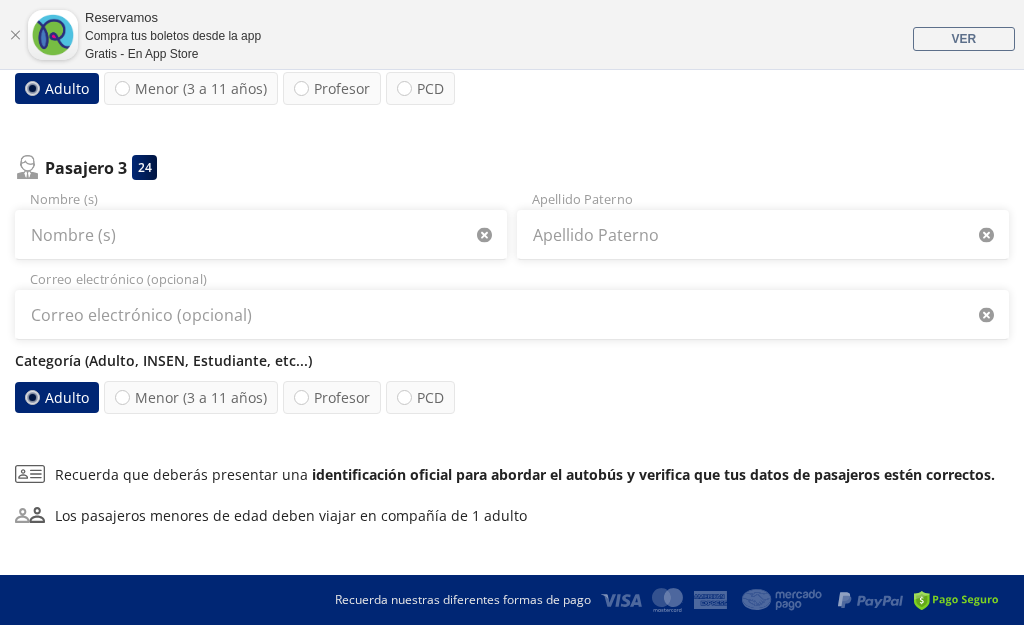 scroll, scrollTop: 875, scrollLeft: 0, axis: vertical 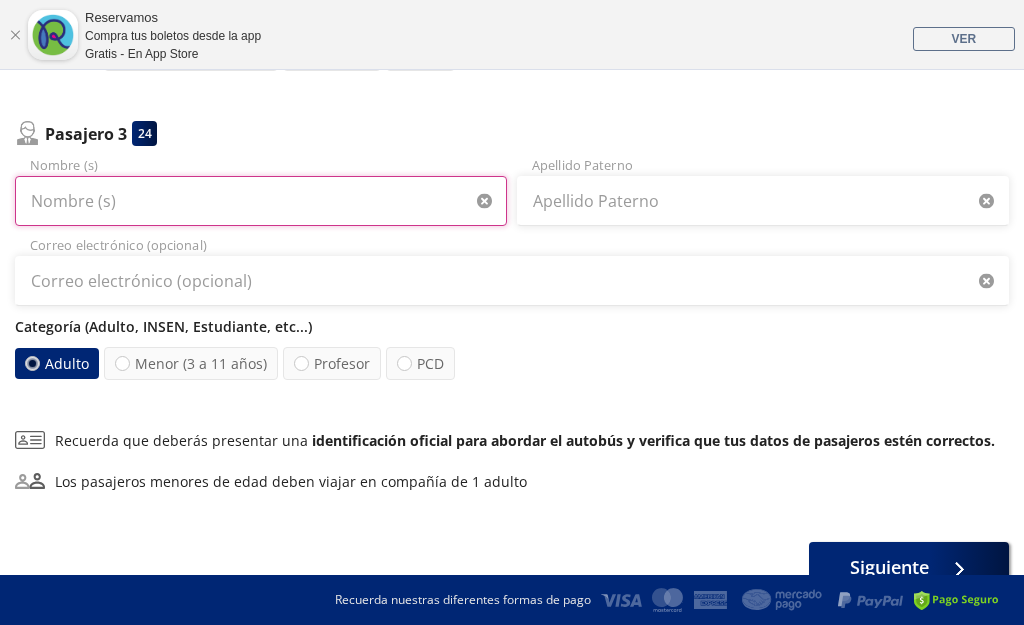 click on "Nombre (s)" at bounding box center [261, 201] 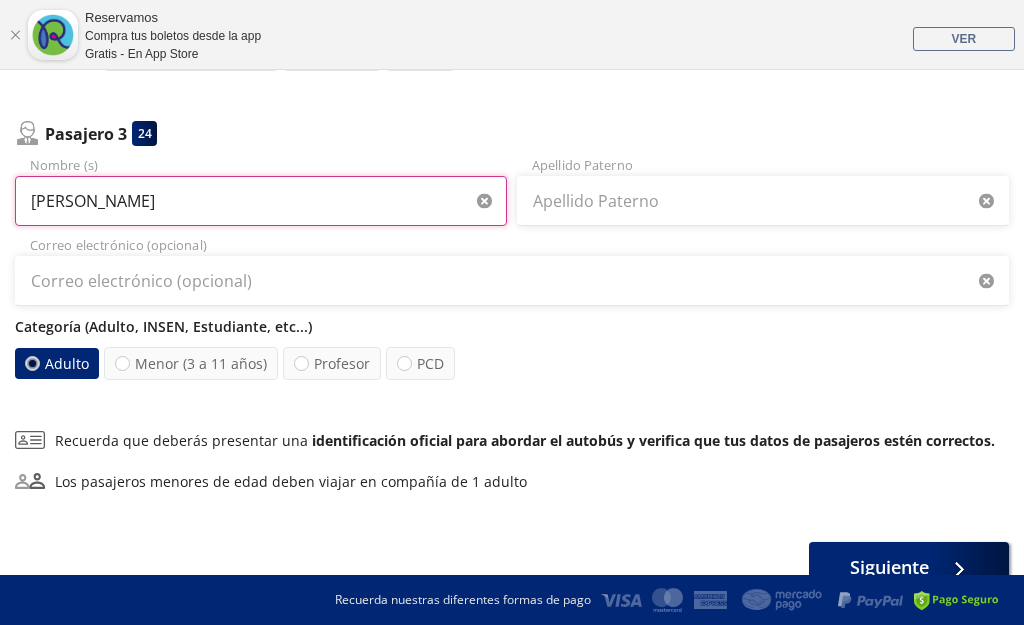 type on "[PERSON_NAME]" 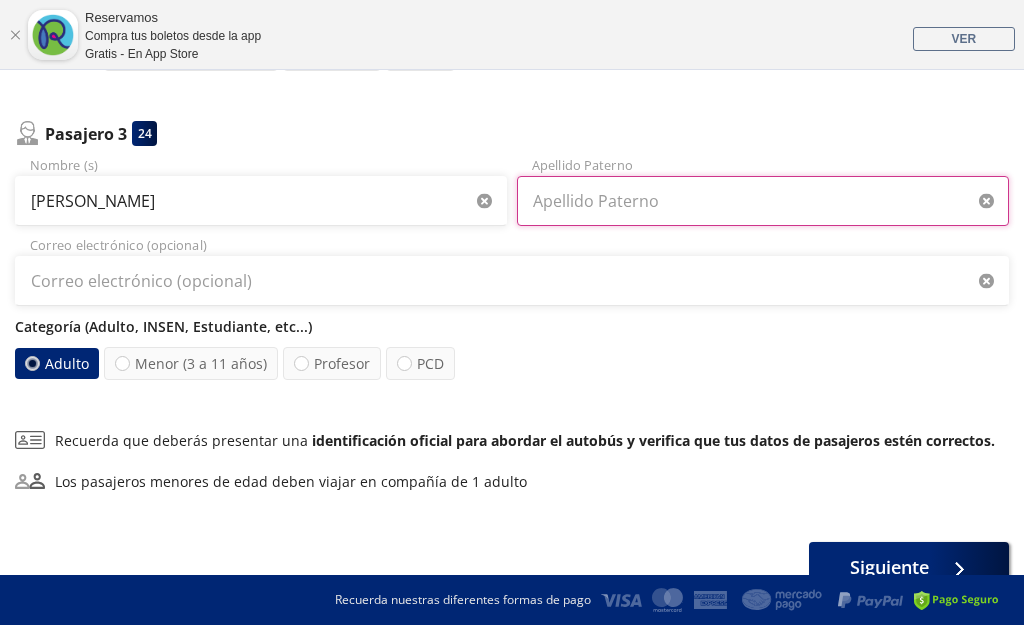 click on "Apellido Paterno" at bounding box center [763, 201] 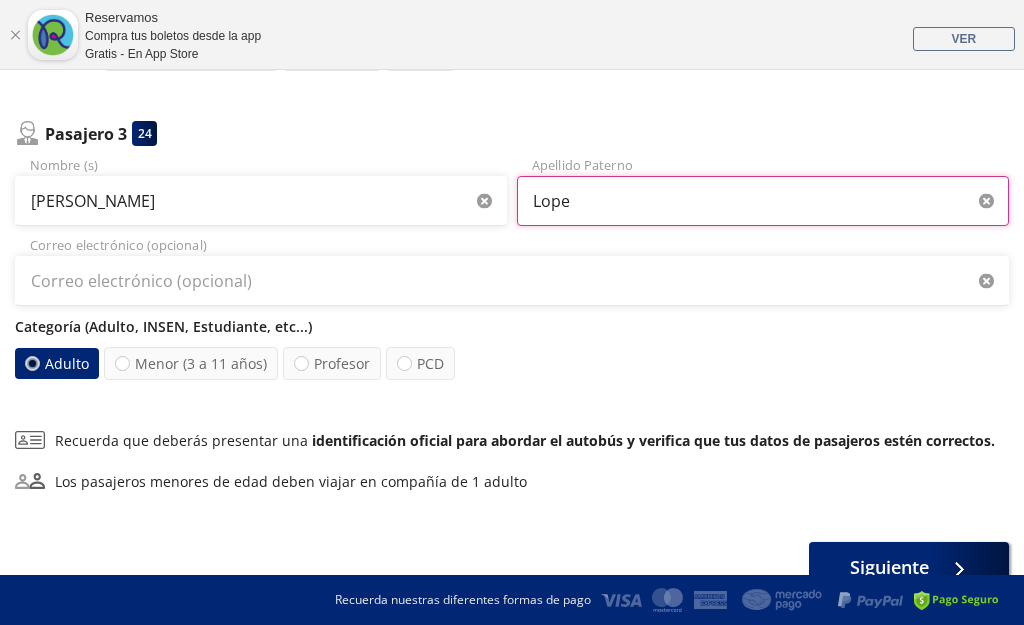 type on "[PERSON_NAME]" 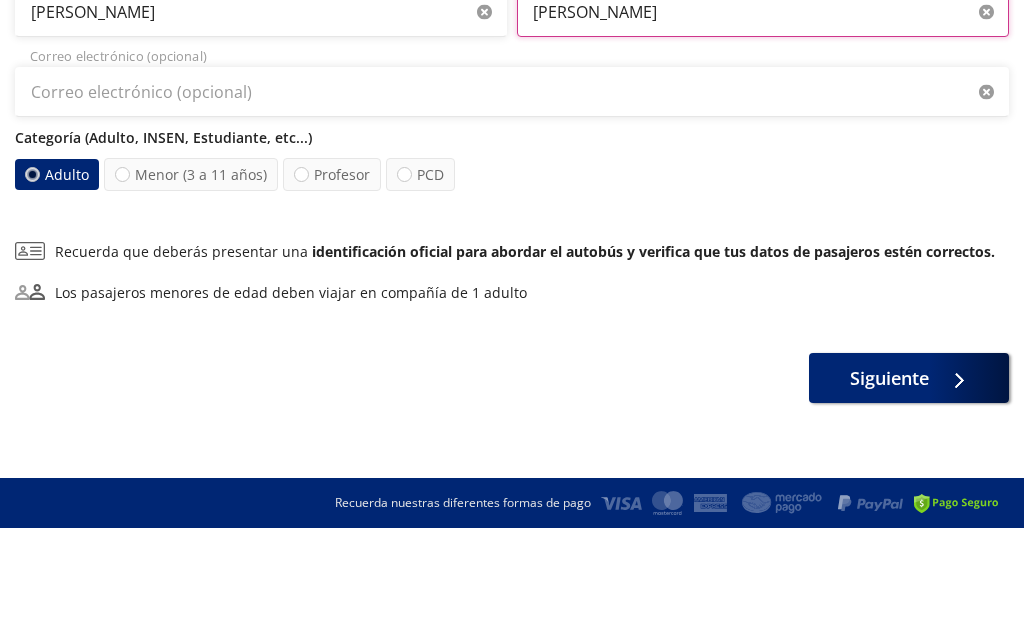 scroll, scrollTop: 967, scrollLeft: 0, axis: vertical 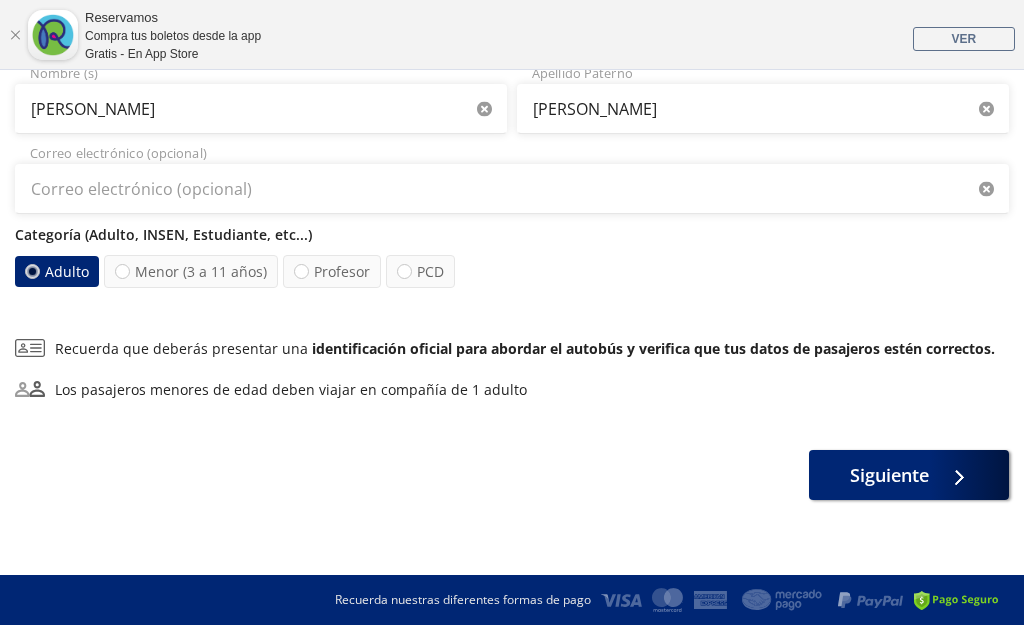 click on "Siguiente" at bounding box center (889, 475) 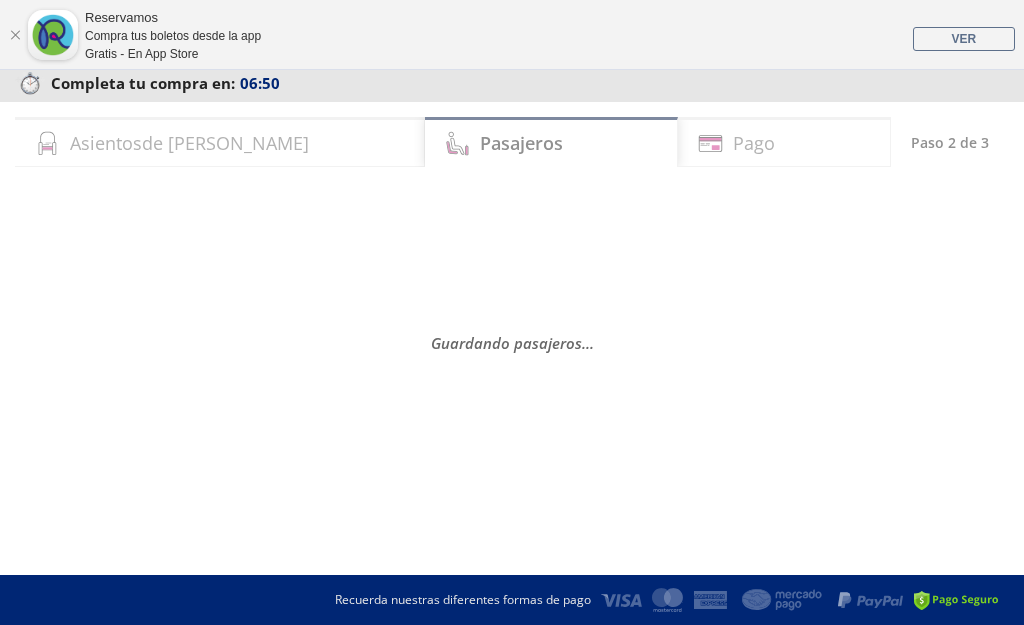 scroll, scrollTop: 0, scrollLeft: 0, axis: both 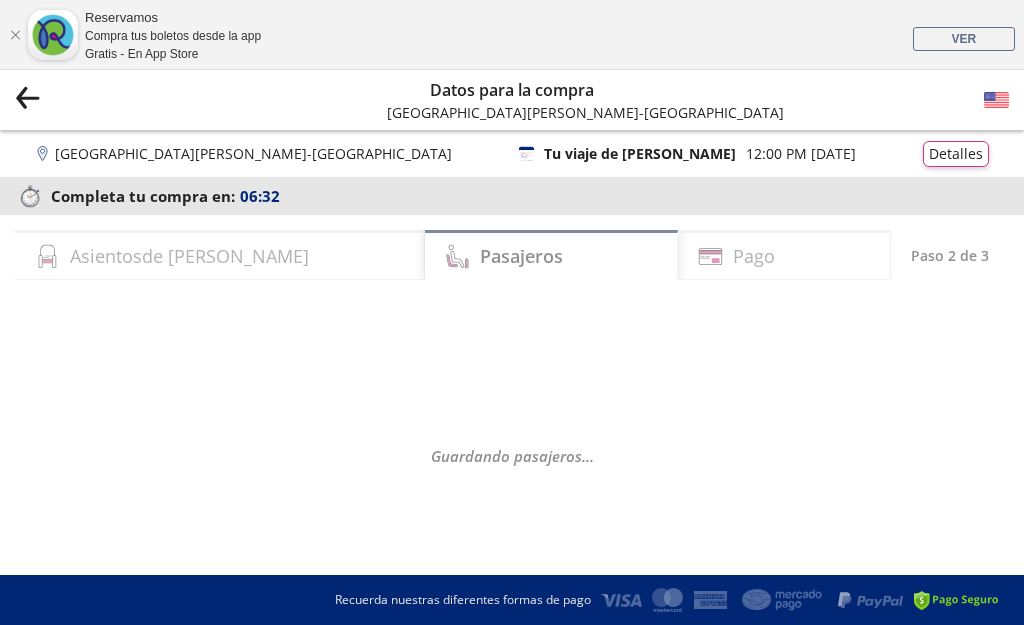 select on "MX" 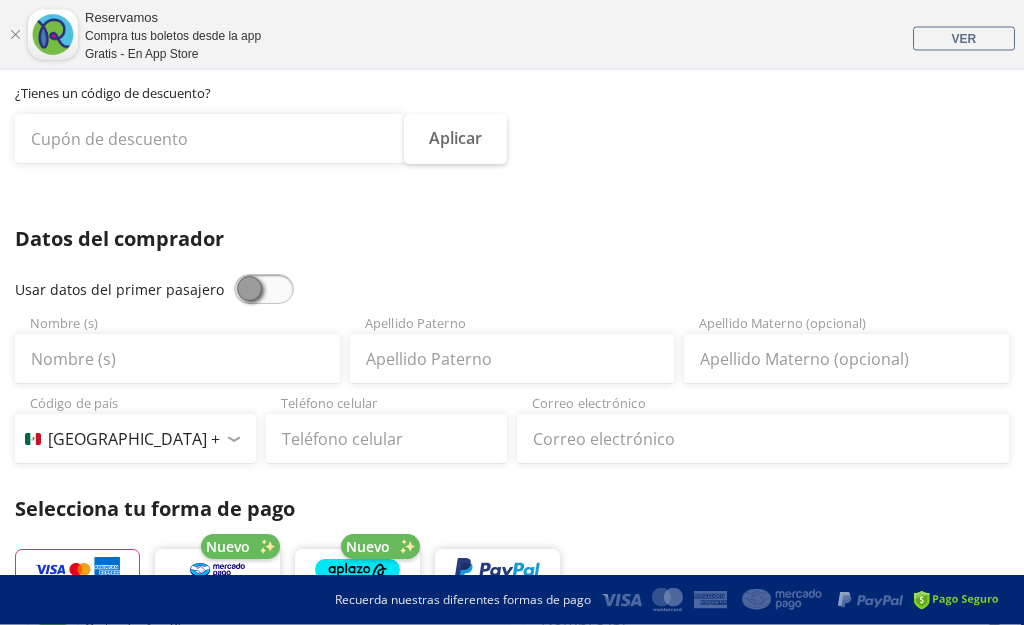 scroll, scrollTop: 277, scrollLeft: 0, axis: vertical 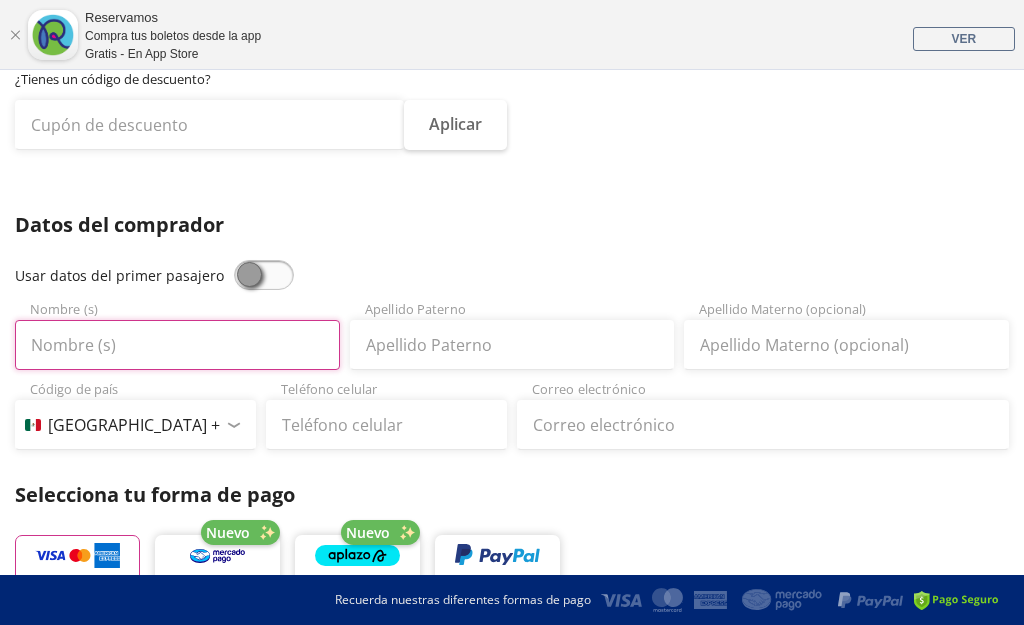 click on "Nombre (s)" at bounding box center [177, 345] 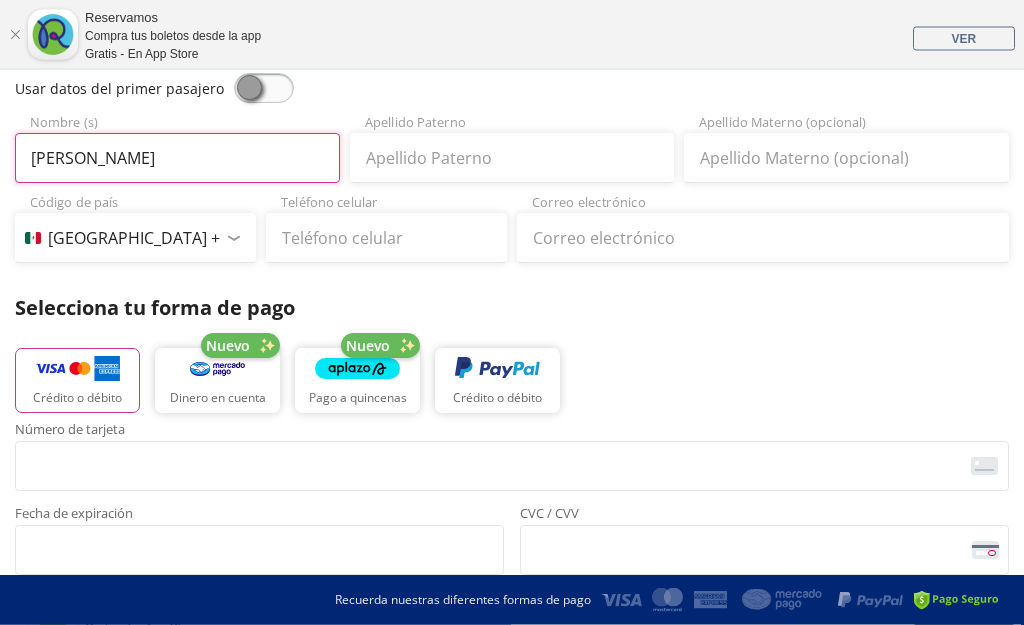 scroll, scrollTop: 464, scrollLeft: 0, axis: vertical 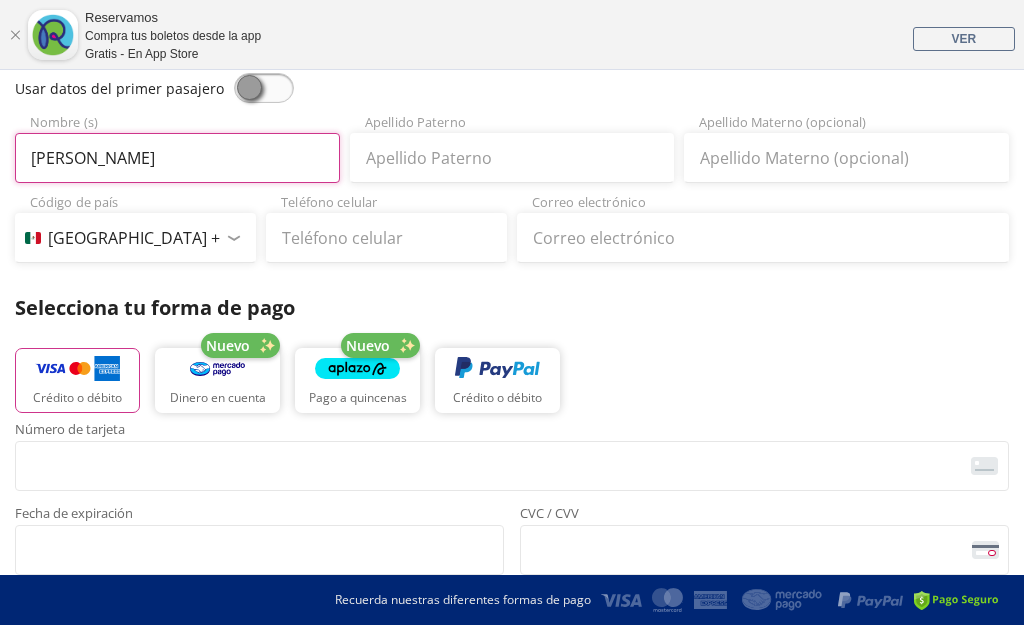type on "[PERSON_NAME]" 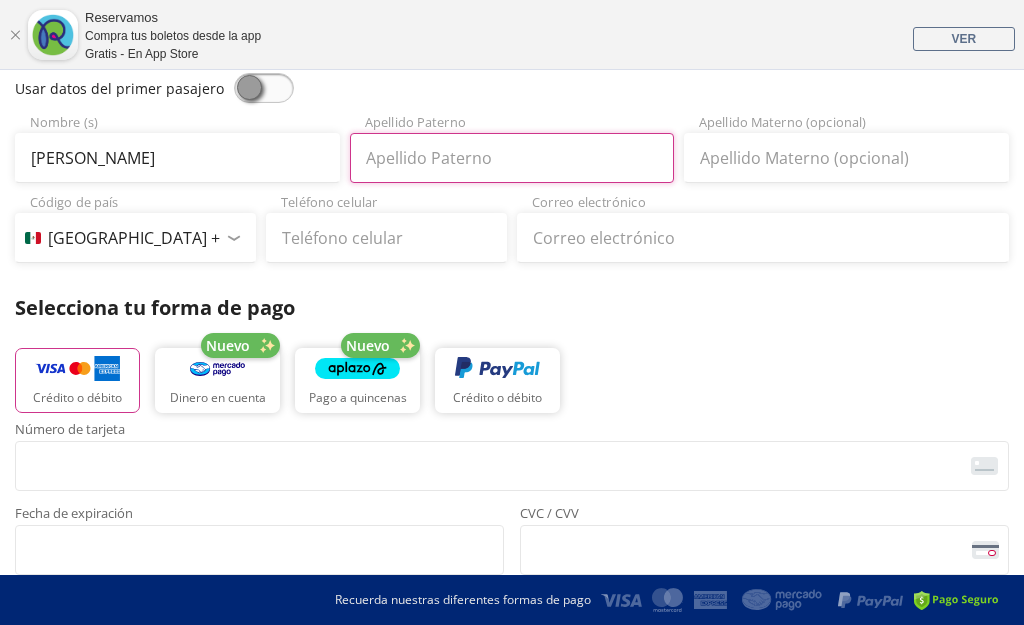 click on "Apellido Paterno" at bounding box center [512, 158] 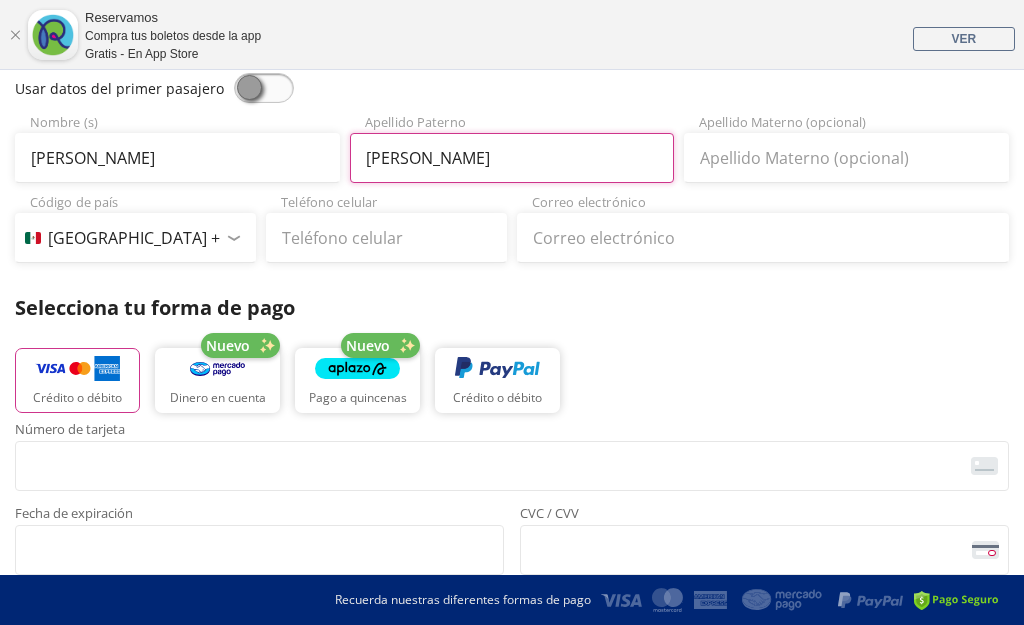 type on "[PERSON_NAME]" 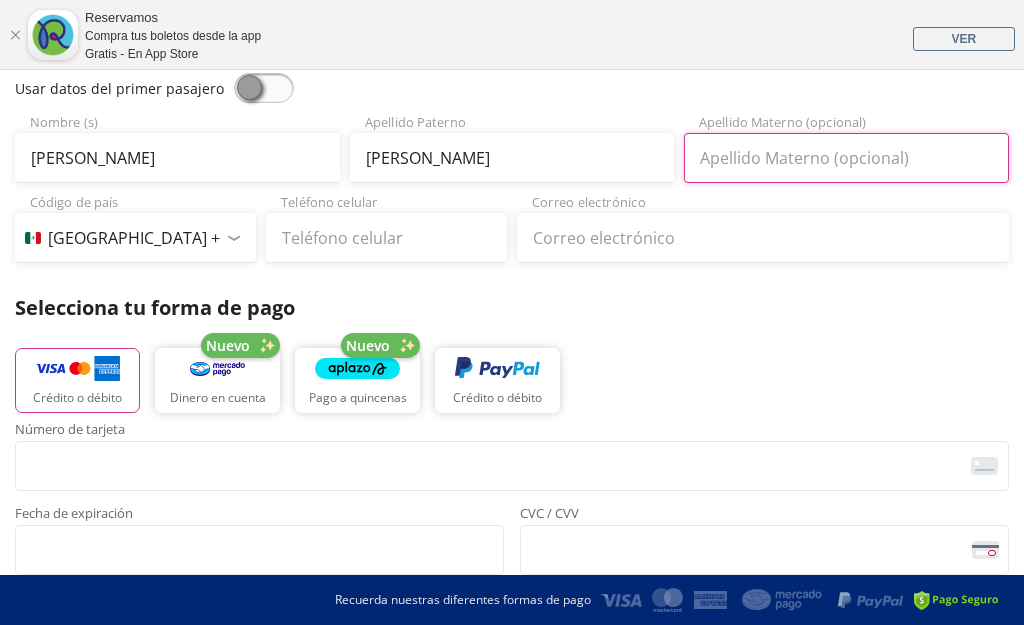 click on "Apellido Materno (opcional)" at bounding box center [846, 158] 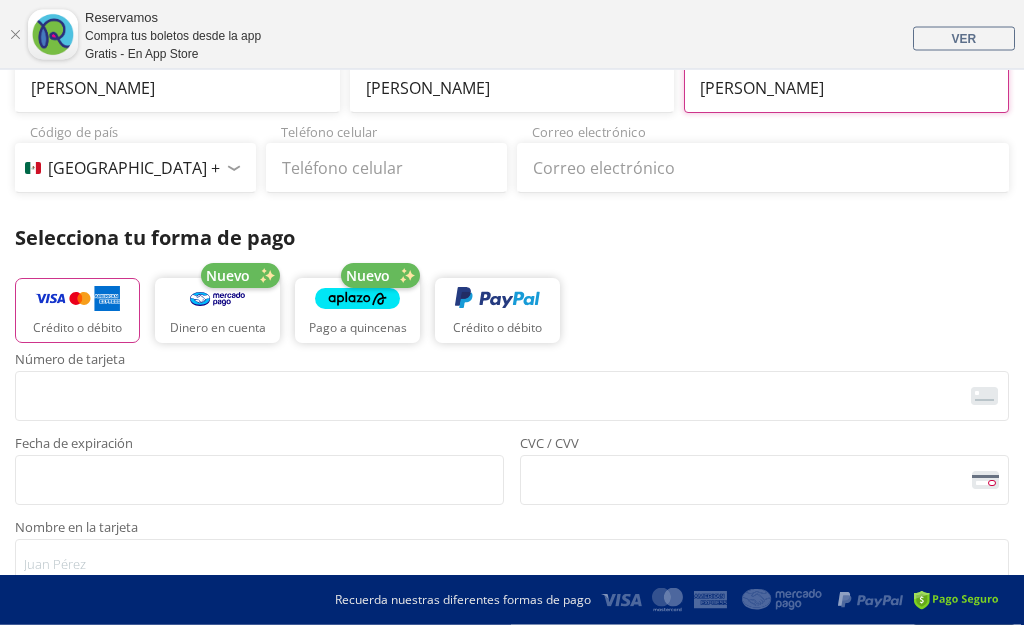 scroll, scrollTop: 534, scrollLeft: 0, axis: vertical 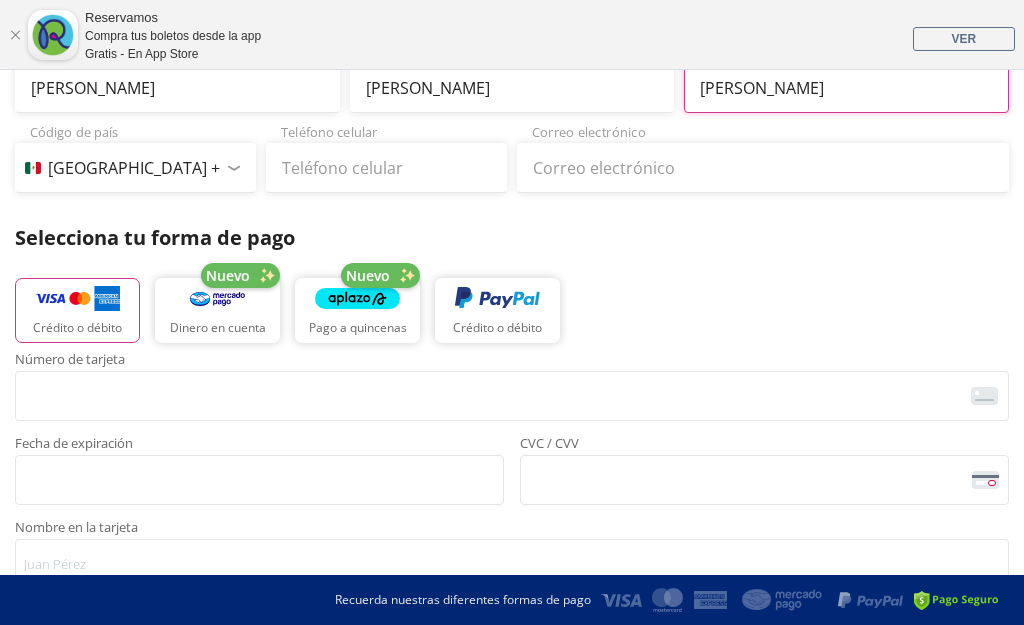 type on "[PERSON_NAME]" 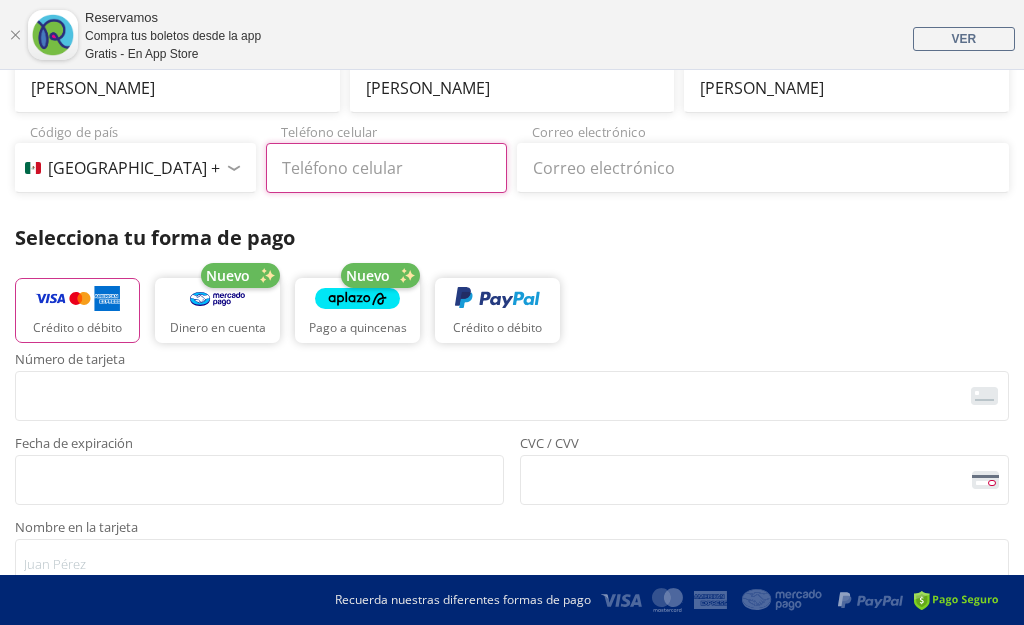 click on "Teléfono celular" at bounding box center (386, 168) 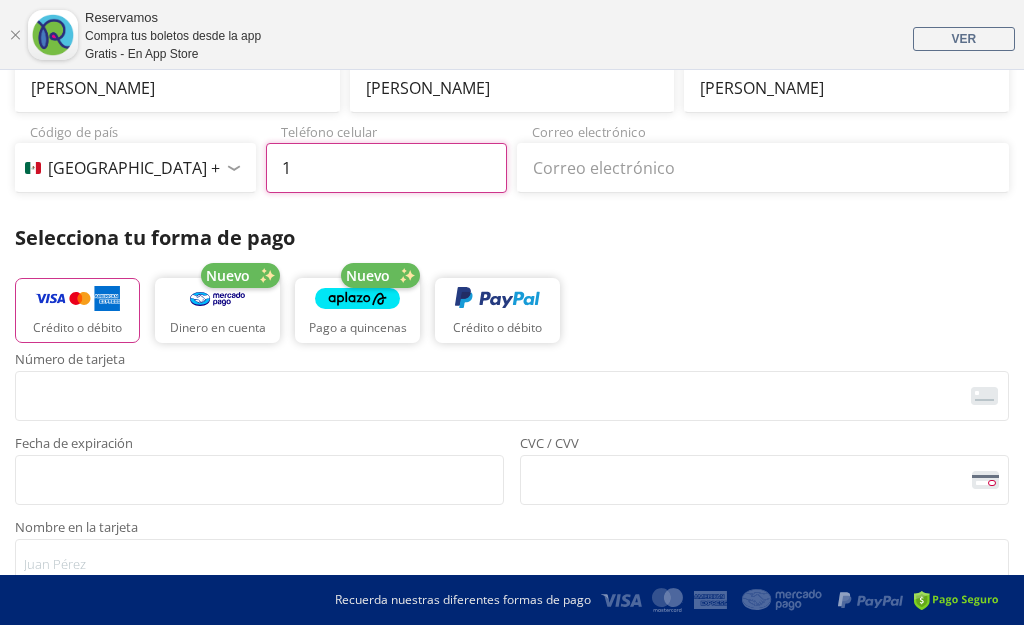 type 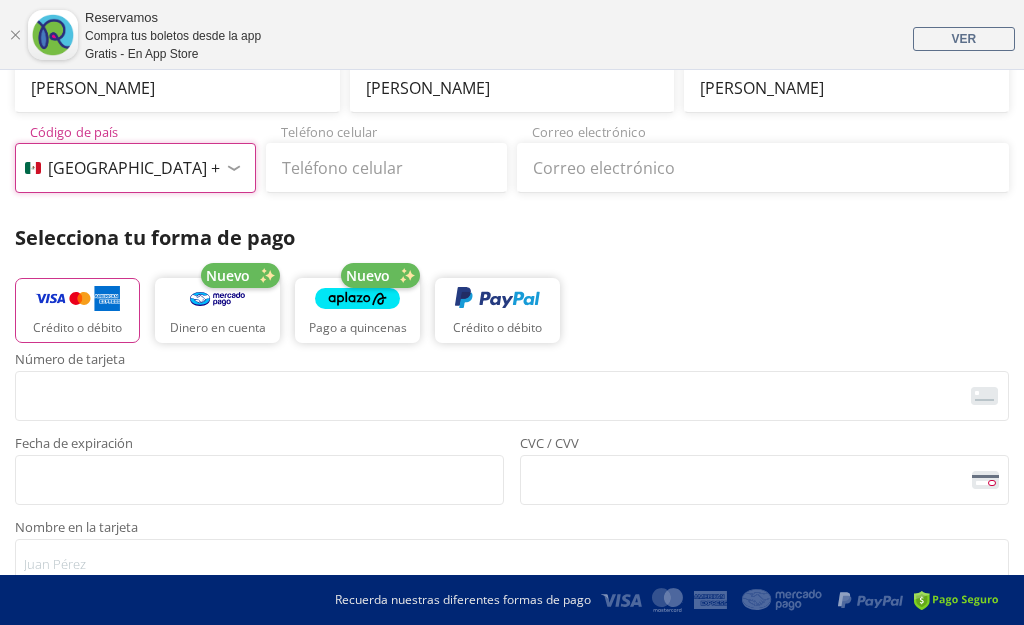 click on "Código de país [GEOGRAPHIC_DATA] +1 [GEOGRAPHIC_DATA] +52 [GEOGRAPHIC_DATA] +57 [GEOGRAPHIC_DATA] +55 [GEOGRAPHIC_DATA] +93 [GEOGRAPHIC_DATA] +355 [GEOGRAPHIC_DATA] +49 [GEOGRAPHIC_DATA] +376 [GEOGRAPHIC_DATA] +244 [GEOGRAPHIC_DATA] +1 [GEOGRAPHIC_DATA] +1 [GEOGRAPHIC_DATA] +966 [GEOGRAPHIC_DATA] +213 [GEOGRAPHIC_DATA] +54 [GEOGRAPHIC_DATA] +374 [GEOGRAPHIC_DATA] +297 [GEOGRAPHIC_DATA] +61 [GEOGRAPHIC_DATA] +43 [GEOGRAPHIC_DATA] +994 [GEOGRAPHIC_DATA] +1 [GEOGRAPHIC_DATA] +880 [GEOGRAPHIC_DATA] +1 [GEOGRAPHIC_DATA] +973 [GEOGRAPHIC_DATA] +32 [GEOGRAPHIC_DATA] +501 [GEOGRAPHIC_DATA] +229 [GEOGRAPHIC_DATA] +1 [GEOGRAPHIC_DATA] +375 [GEOGRAPHIC_DATA] +95 [GEOGRAPHIC_DATA] +591 [GEOGRAPHIC_DATA] +387 Botsuana +267 [GEOGRAPHIC_DATA] +673 [GEOGRAPHIC_DATA] +359 [GEOGRAPHIC_DATA] +226 [GEOGRAPHIC_DATA] +257 [GEOGRAPHIC_DATA] +975 [GEOGRAPHIC_DATA] +238 [GEOGRAPHIC_DATA] +855 [GEOGRAPHIC_DATA] +237 [GEOGRAPHIC_DATA] +1 [GEOGRAPHIC_DATA] [GEOGRAPHIC_DATA] +599 [GEOGRAPHIC_DATA] +235 [GEOGRAPHIC_DATA] +56 [GEOGRAPHIC_DATA] +86 [GEOGRAPHIC_DATA] +357 [GEOGRAPHIC_DATA] +269 [GEOGRAPHIC_DATA] +243 [GEOGRAPHIC_DATA] +242 [PERSON_NAME][GEOGRAPHIC_DATA] +850 [PERSON_NAME][GEOGRAPHIC_DATA] +82 [GEOGRAPHIC_DATA] +225 [GEOGRAPHIC_DATA] +506 [GEOGRAPHIC_DATA] +385 [GEOGRAPHIC_DATA] +53 [GEOGRAPHIC_DATA] +599 [GEOGRAPHIC_DATA] +45 [GEOGRAPHIC_DATA] +1 [GEOGRAPHIC_DATA] +593 [GEOGRAPHIC_DATA] +20 [GEOGRAPHIC_DATA] +[GEOGRAPHIC_DATA] +971 [GEOGRAPHIC_DATA] +291 [GEOGRAPHIC_DATA] +421 [GEOGRAPHIC_DATA] +386 [GEOGRAPHIC_DATA] +34 [GEOGRAPHIC_DATA] +372 [GEOGRAPHIC_DATA] +251 [GEOGRAPHIC_DATA] +7 [GEOGRAPHIC_DATA] +679 [GEOGRAPHIC_DATA] +233" at bounding box center [135, 168] 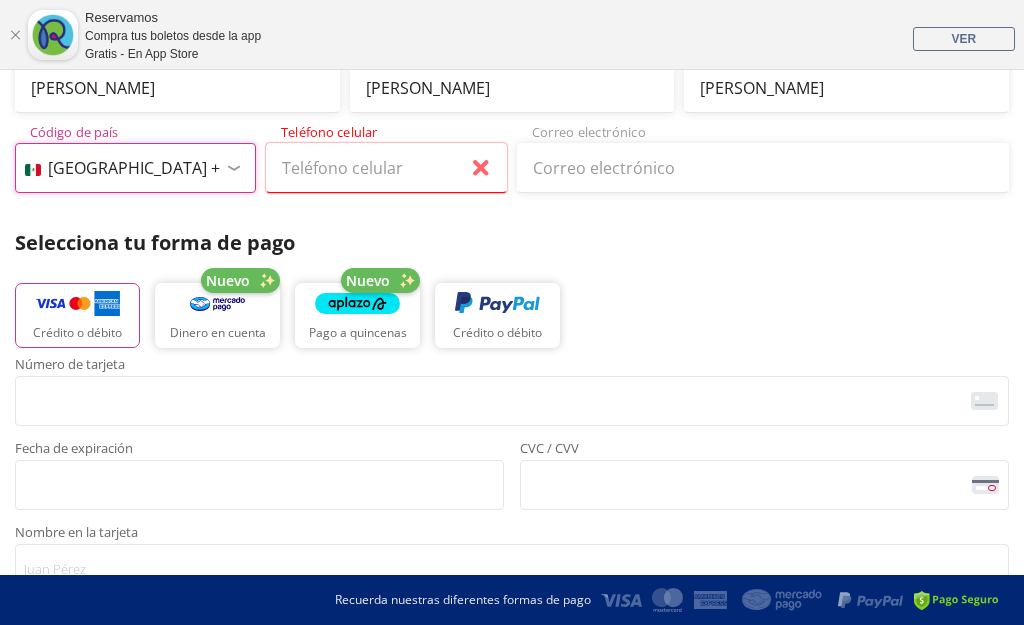 select on "US" 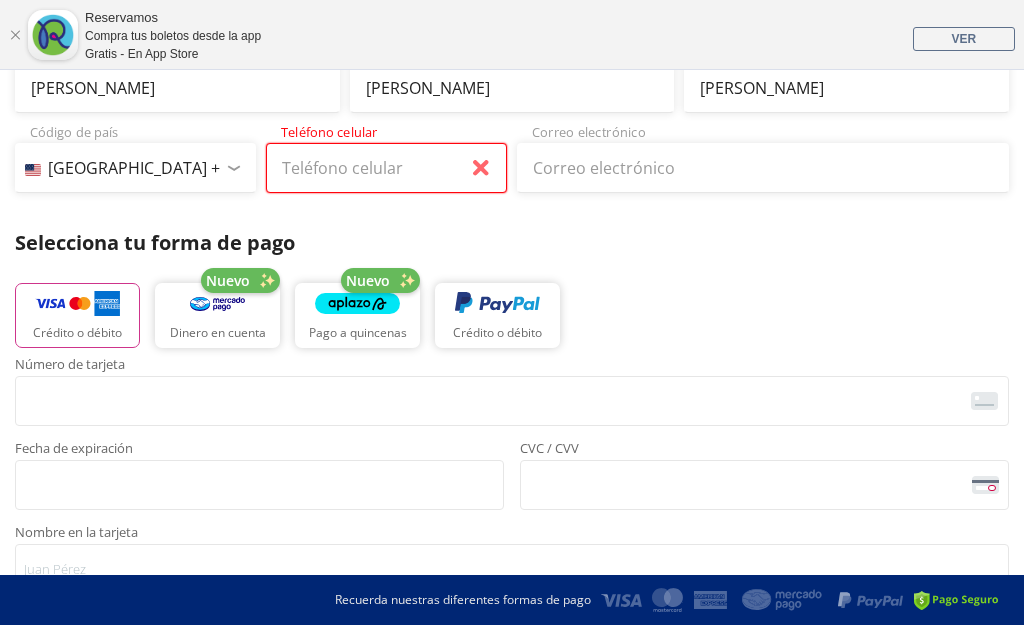 click on "Teléfono celular" at bounding box center (386, 168) 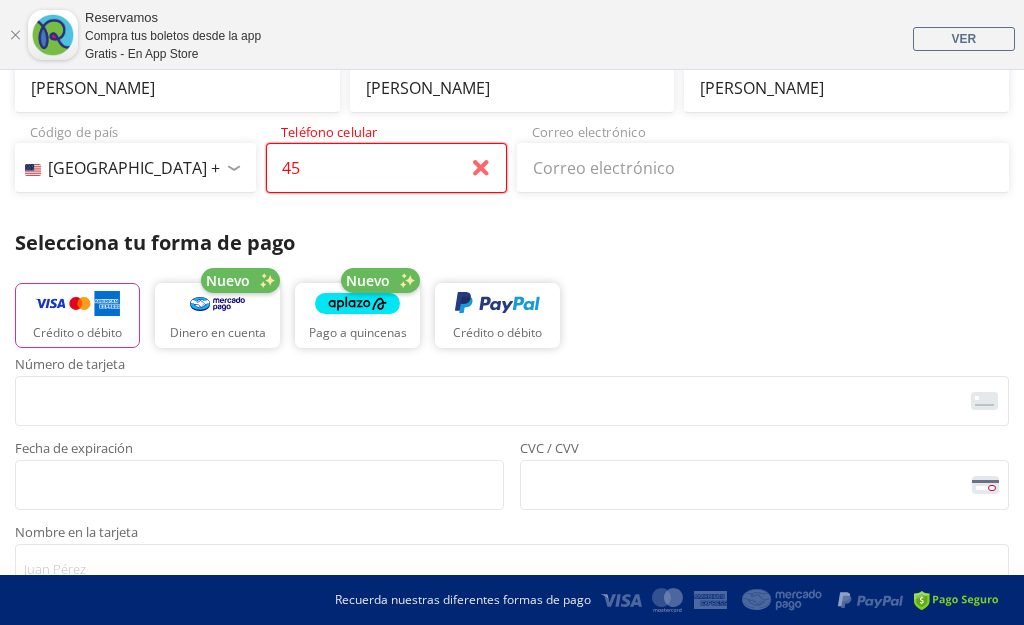 type on "4" 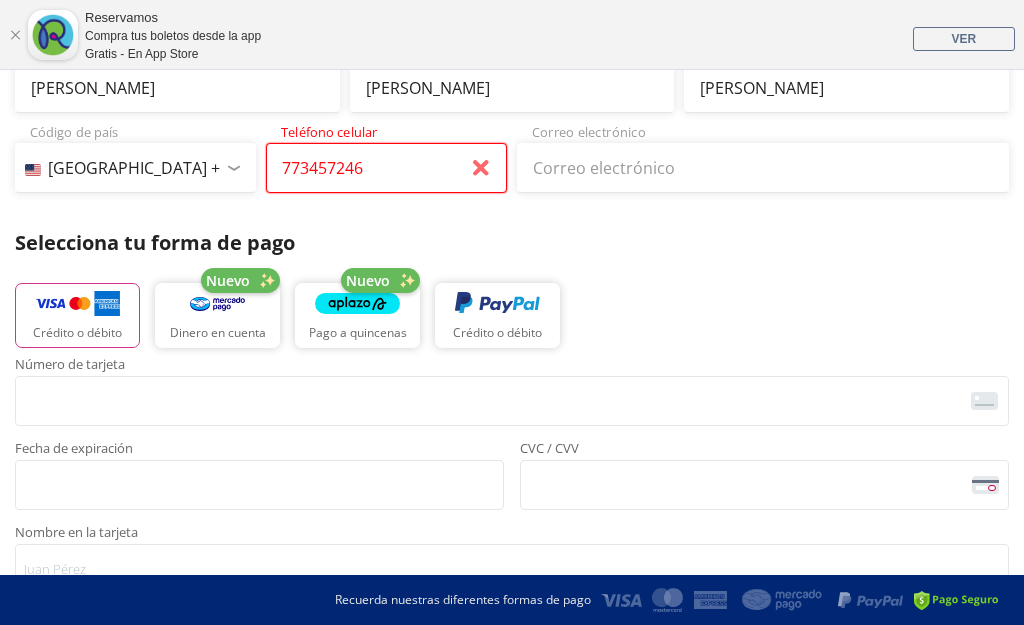 type on "[PHONE_NUMBER]" 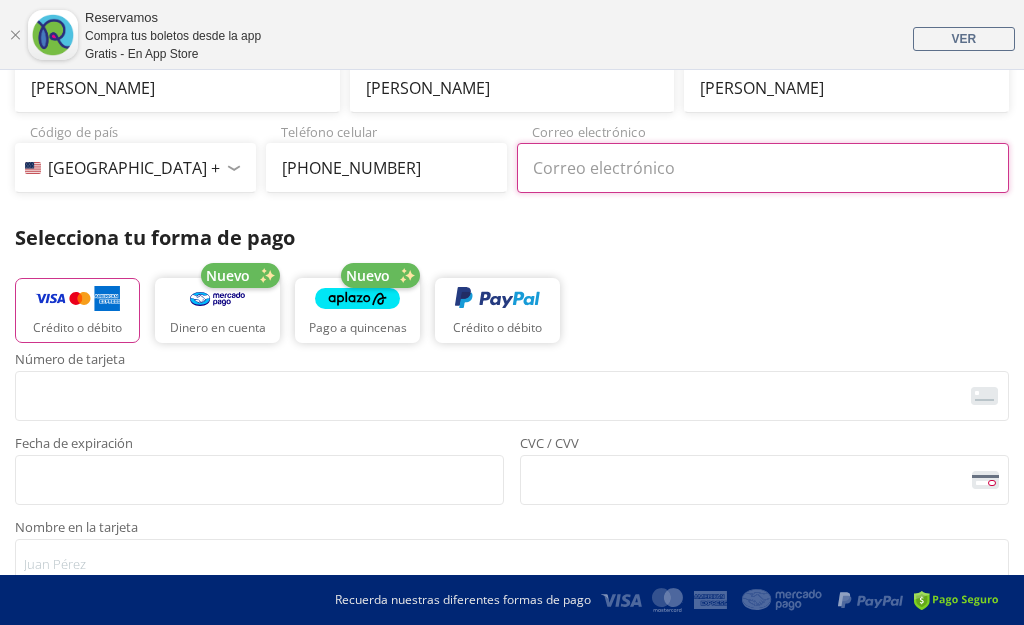 click on "Correo electrónico" at bounding box center [763, 168] 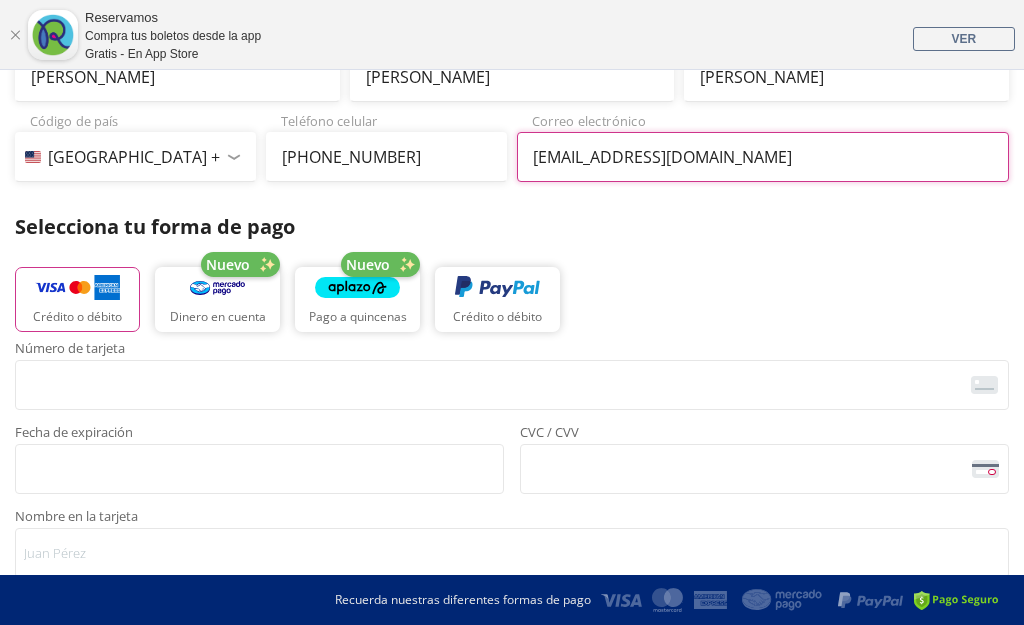 scroll, scrollTop: 530, scrollLeft: 0, axis: vertical 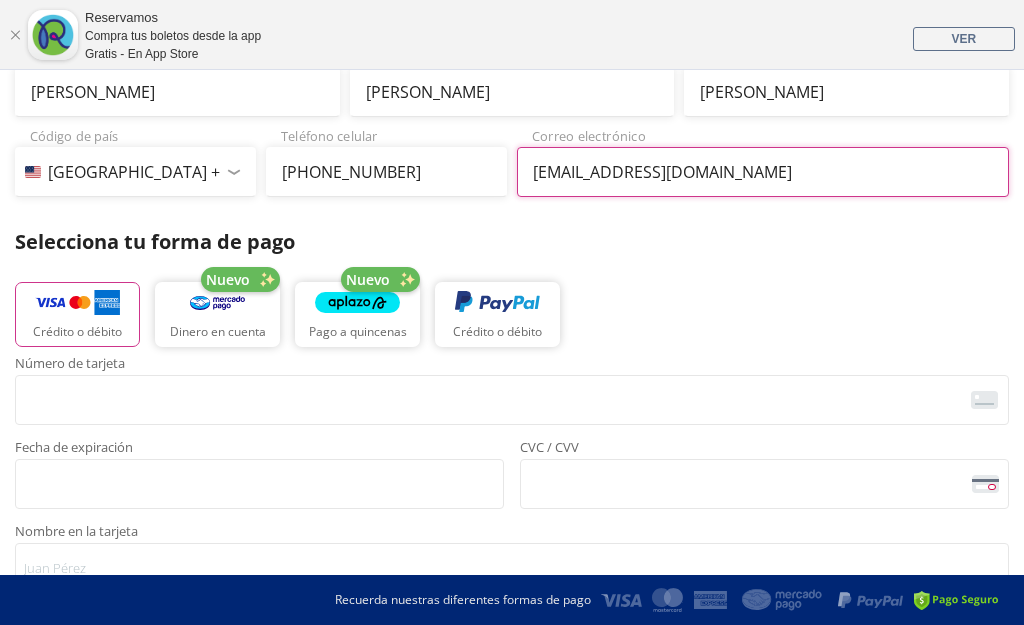 type on "[EMAIL_ADDRESS][DOMAIN_NAME]" 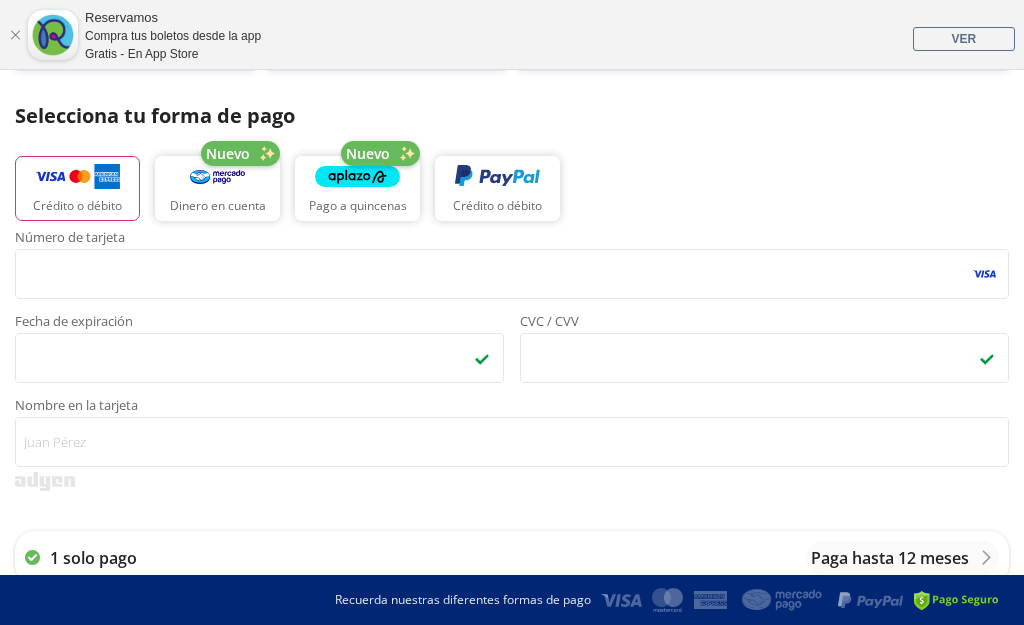 scroll, scrollTop: 671, scrollLeft: 0, axis: vertical 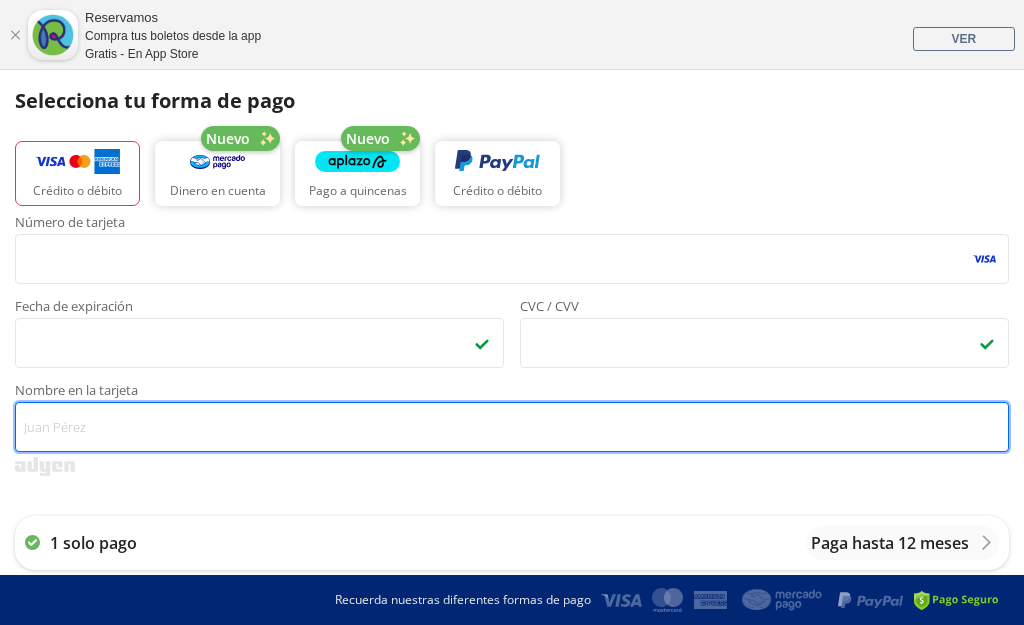 click on "Nombre en la tarjeta" at bounding box center (512, 427) 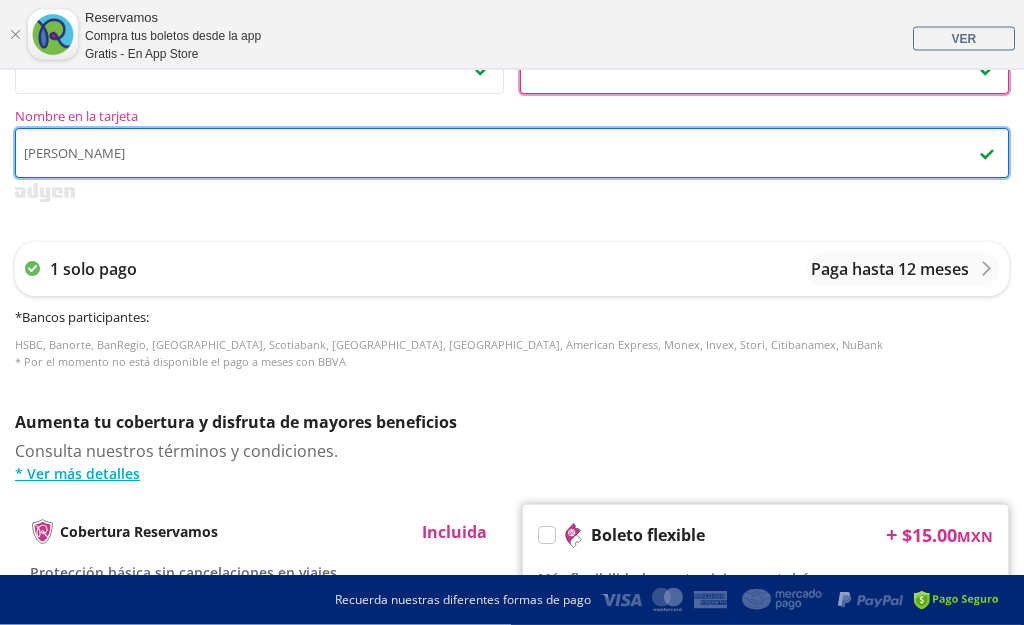 scroll, scrollTop: 949, scrollLeft: 0, axis: vertical 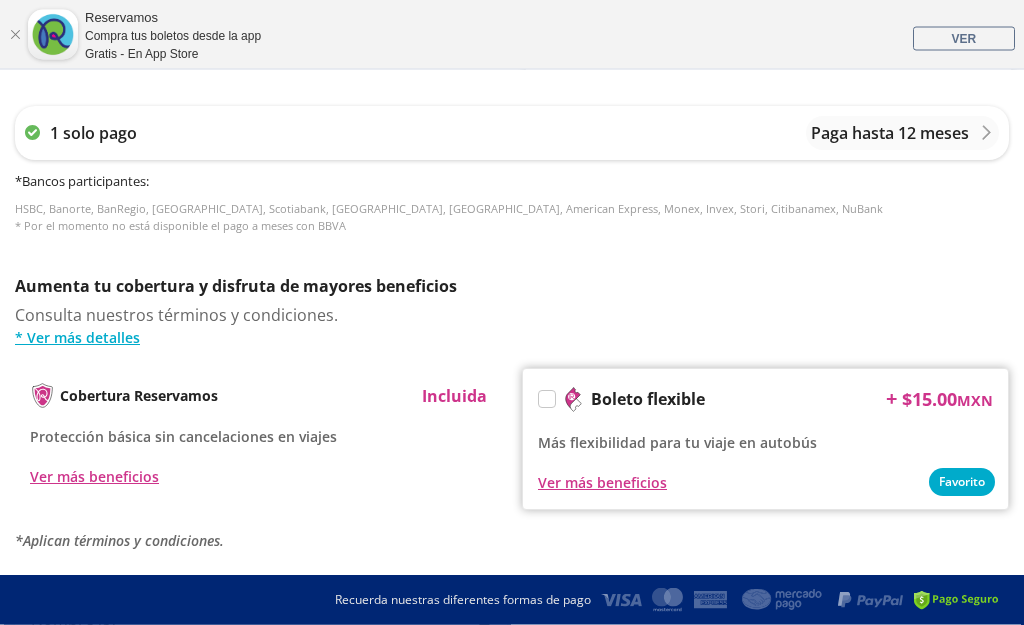 type on "[PERSON_NAME]" 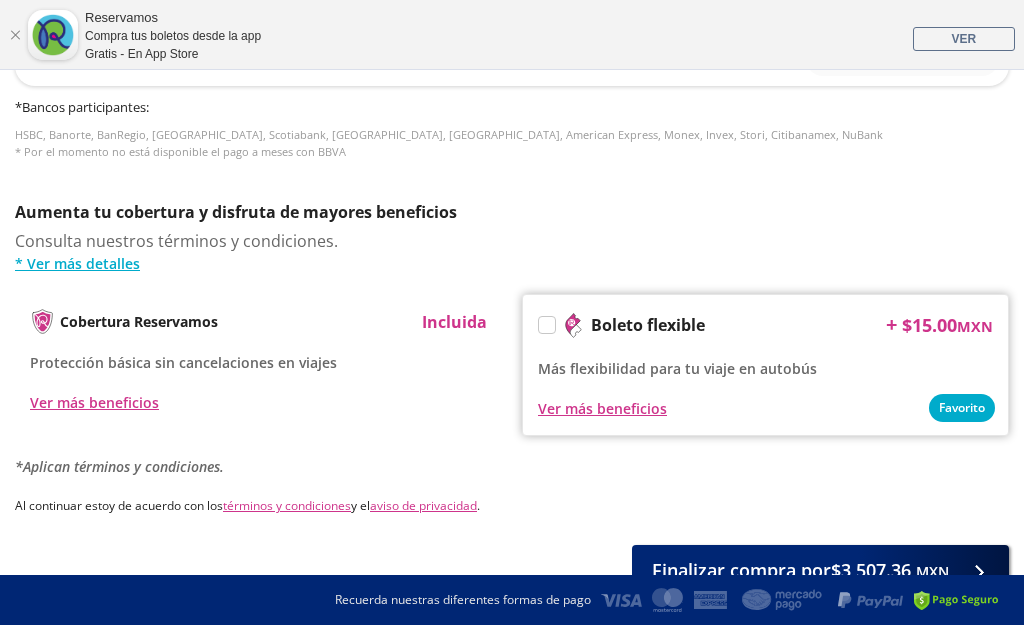 scroll, scrollTop: 1156, scrollLeft: 0, axis: vertical 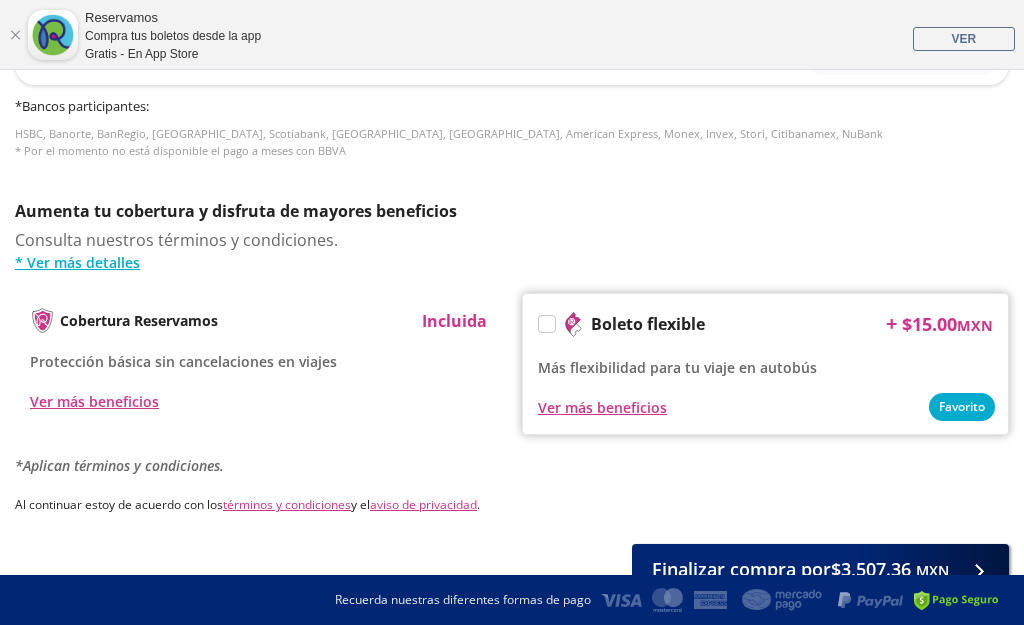 click on "Ver más beneficios" at bounding box center [94, 401] 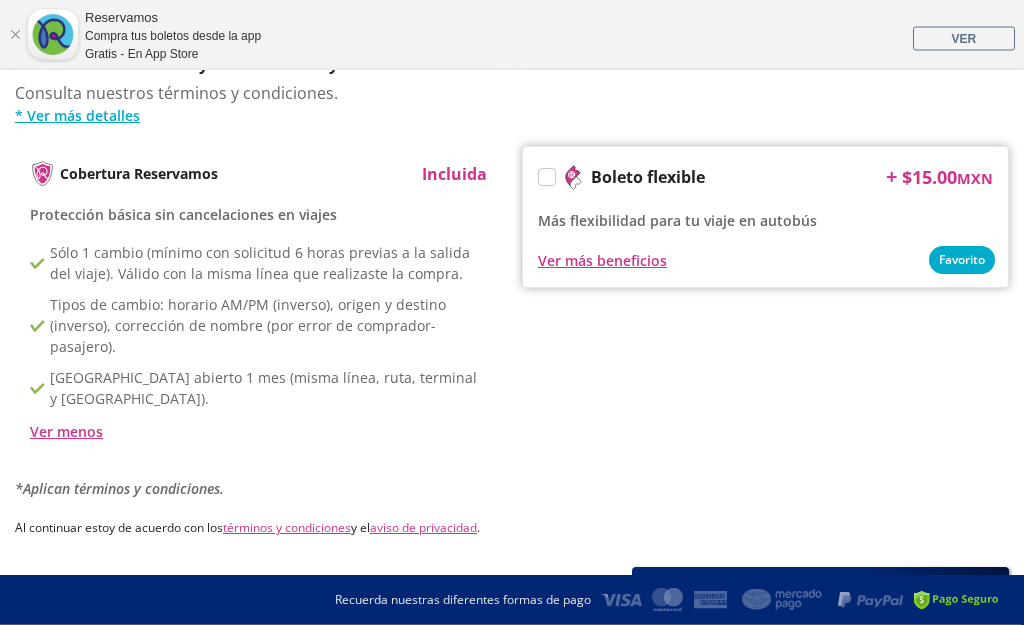 scroll, scrollTop: 1305, scrollLeft: 0, axis: vertical 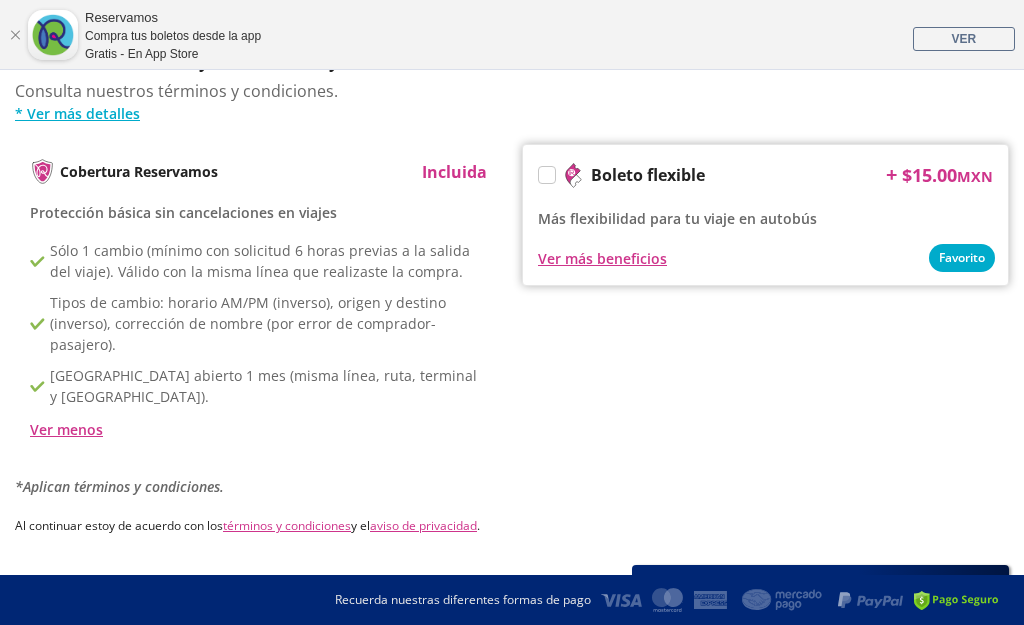 click on "Ver más beneficios" at bounding box center (602, 258) 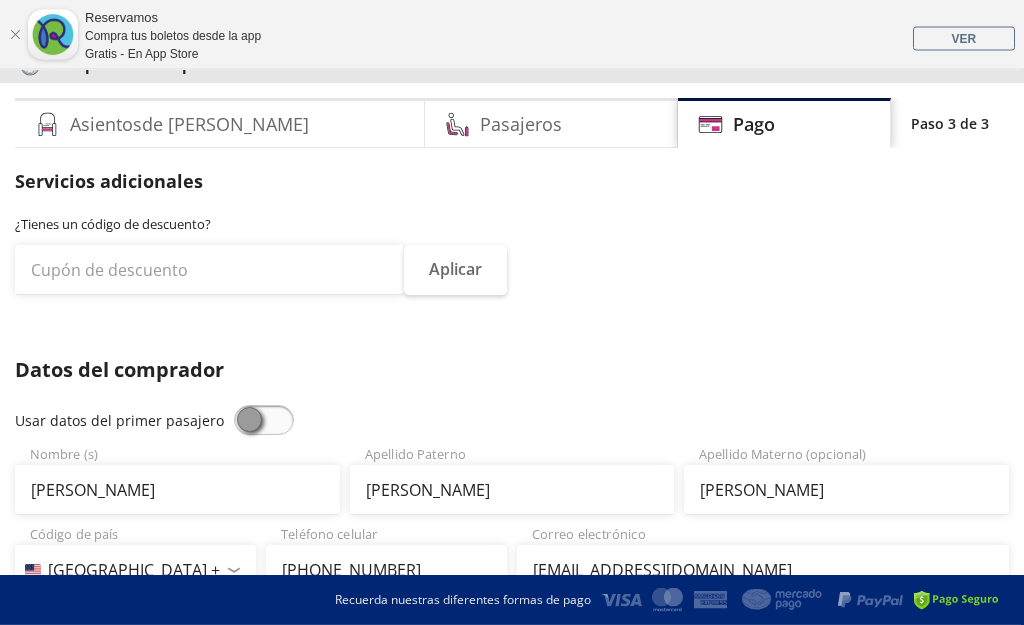 scroll, scrollTop: 132, scrollLeft: 0, axis: vertical 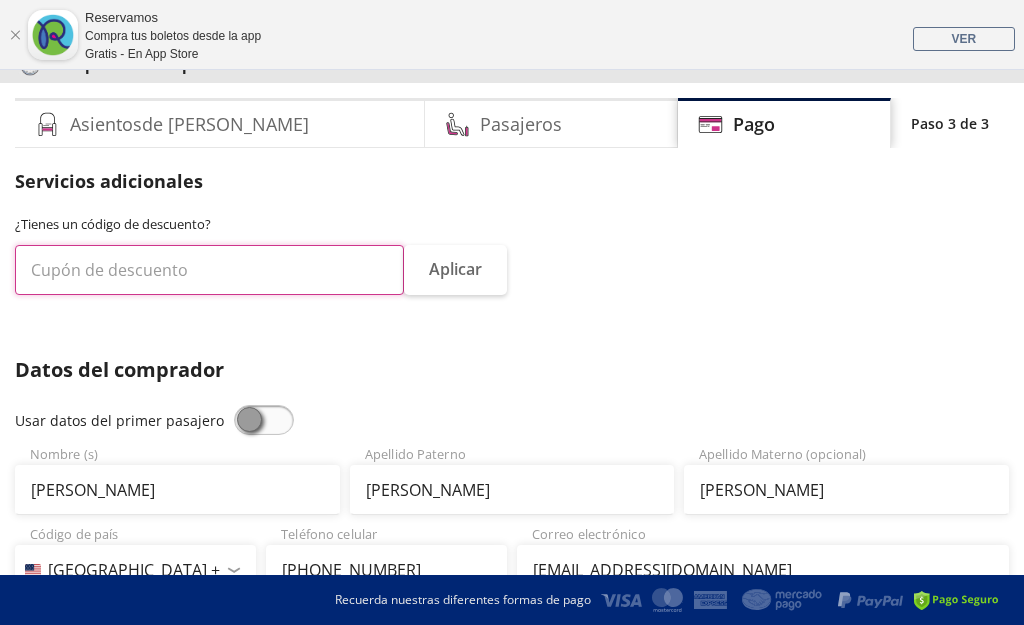click at bounding box center (209, 270) 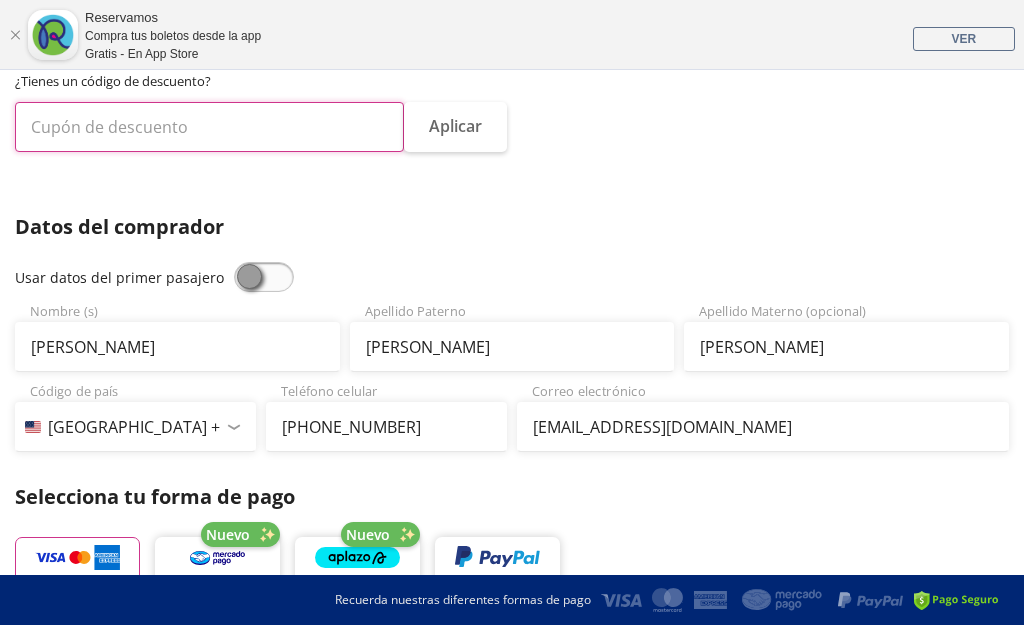 scroll, scrollTop: 307, scrollLeft: 0, axis: vertical 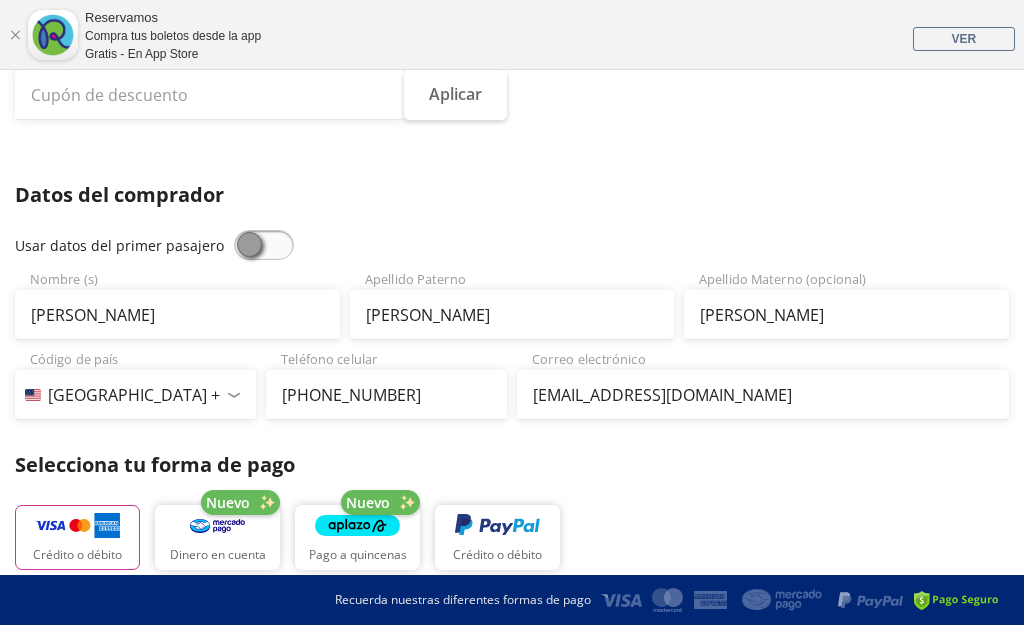 click on "VER" at bounding box center (963, 39) 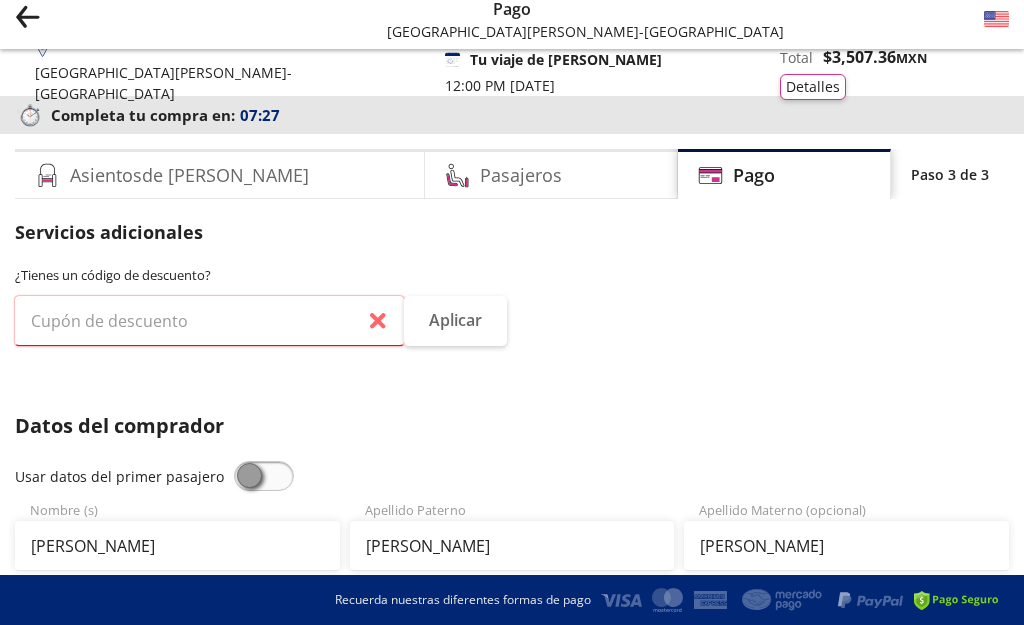 scroll, scrollTop: 0, scrollLeft: 0, axis: both 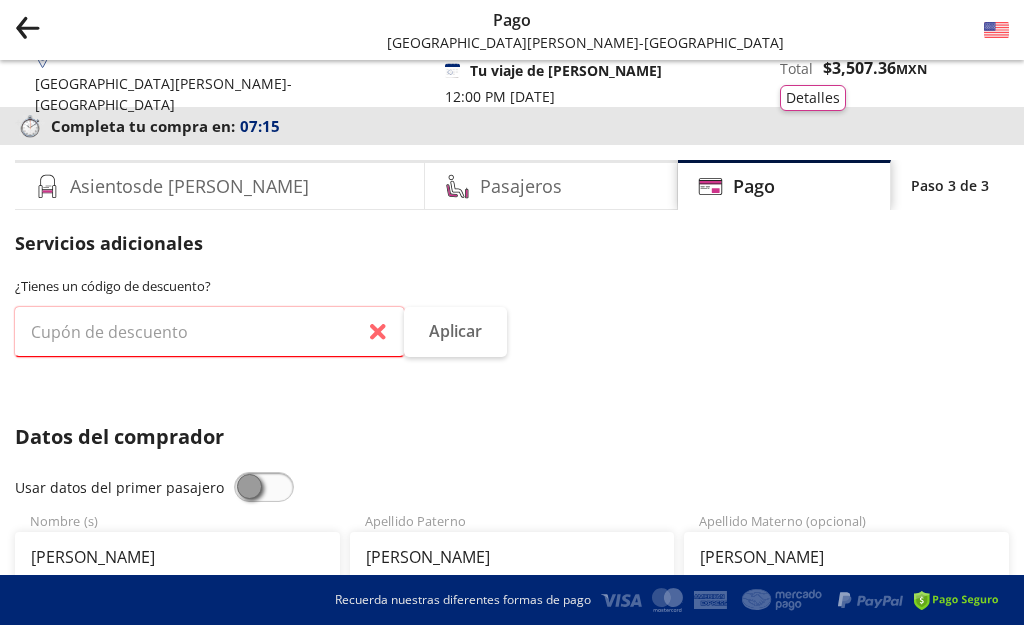click on "Servicios adicionales ¿Tienes un código de descuento? Aplicar Datos del comprador Usar datos del primer pasajero [PERSON_NAME] Nombre (s) [PERSON_NAME] Apellido [PERSON_NAME] Apellido Materno (opcional) Código de país [GEOGRAPHIC_DATA] +1 [GEOGRAPHIC_DATA] +52 [GEOGRAPHIC_DATA] +57 [GEOGRAPHIC_DATA] +55 [GEOGRAPHIC_DATA] +93 [GEOGRAPHIC_DATA] +355 [GEOGRAPHIC_DATA] +49 [GEOGRAPHIC_DATA] +376 [GEOGRAPHIC_DATA] +244 [GEOGRAPHIC_DATA] +1 [GEOGRAPHIC_DATA] +1 [GEOGRAPHIC_DATA] +966 [GEOGRAPHIC_DATA] +213 [GEOGRAPHIC_DATA] +54 [GEOGRAPHIC_DATA] +374 [GEOGRAPHIC_DATA] +297 [GEOGRAPHIC_DATA] +61 [GEOGRAPHIC_DATA] +43 [GEOGRAPHIC_DATA] +994 [GEOGRAPHIC_DATA] +1 [GEOGRAPHIC_DATA] +880 [GEOGRAPHIC_DATA] +1 [GEOGRAPHIC_DATA] +973 [GEOGRAPHIC_DATA] +32 [GEOGRAPHIC_DATA] +501 [GEOGRAPHIC_DATA] +229 [GEOGRAPHIC_DATA] +1 [GEOGRAPHIC_DATA] +375 [GEOGRAPHIC_DATA] +95 [GEOGRAPHIC_DATA] +591 [GEOGRAPHIC_DATA] +387 Botsuana +267 [GEOGRAPHIC_DATA] +673 [GEOGRAPHIC_DATA] +359 [GEOGRAPHIC_DATA] +226 [GEOGRAPHIC_DATA] +257 [GEOGRAPHIC_DATA] +975 [GEOGRAPHIC_DATA] +238 [GEOGRAPHIC_DATA] +855 [GEOGRAPHIC_DATA] +237 [GEOGRAPHIC_DATA] +1 [GEOGRAPHIC_DATA] [GEOGRAPHIC_DATA] +599 [GEOGRAPHIC_DATA] +235 [GEOGRAPHIC_DATA] +56 [GEOGRAPHIC_DATA] +86 [GEOGRAPHIC_DATA] +357 [GEOGRAPHIC_DATA] +269 [GEOGRAPHIC_DATA] +243 [GEOGRAPHIC_DATA] +242 [PERSON_NAME][GEOGRAPHIC_DATA] +850 [PERSON_NAME][GEOGRAPHIC_DATA] +82 [GEOGRAPHIC_DATA] +225 [GEOGRAPHIC_DATA] +506 [GEOGRAPHIC_DATA] +385 [GEOGRAPHIC_DATA] +53 [GEOGRAPHIC_DATA] +599 [GEOGRAPHIC_DATA] +45 Nuevo" at bounding box center (512, 750) 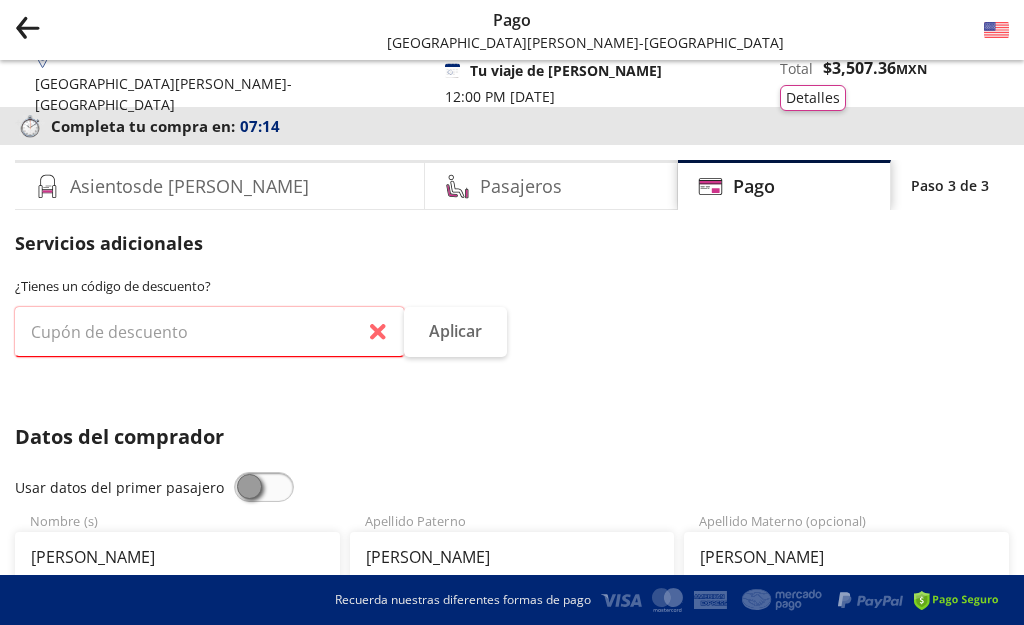 click on "Pasajeros" at bounding box center [551, 185] 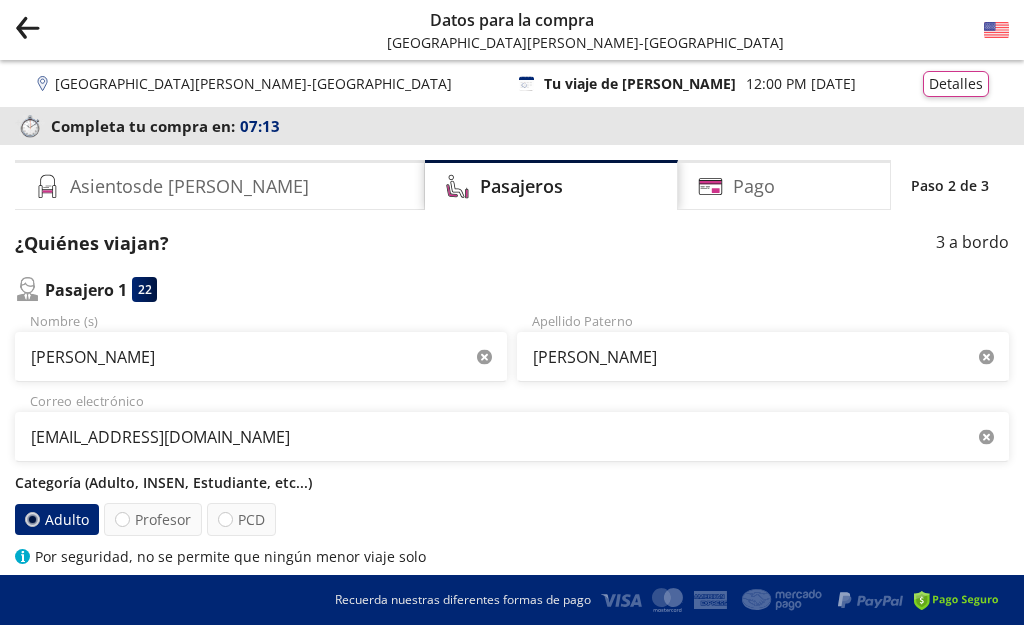 click on "Pasajeros" at bounding box center [552, 185] 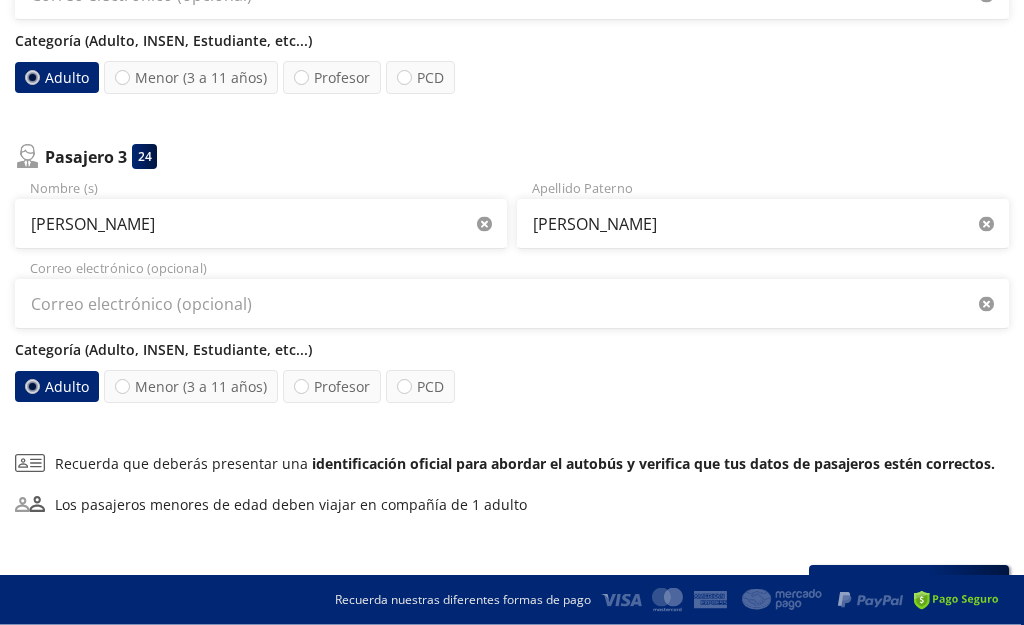 scroll, scrollTop: 778, scrollLeft: 0, axis: vertical 